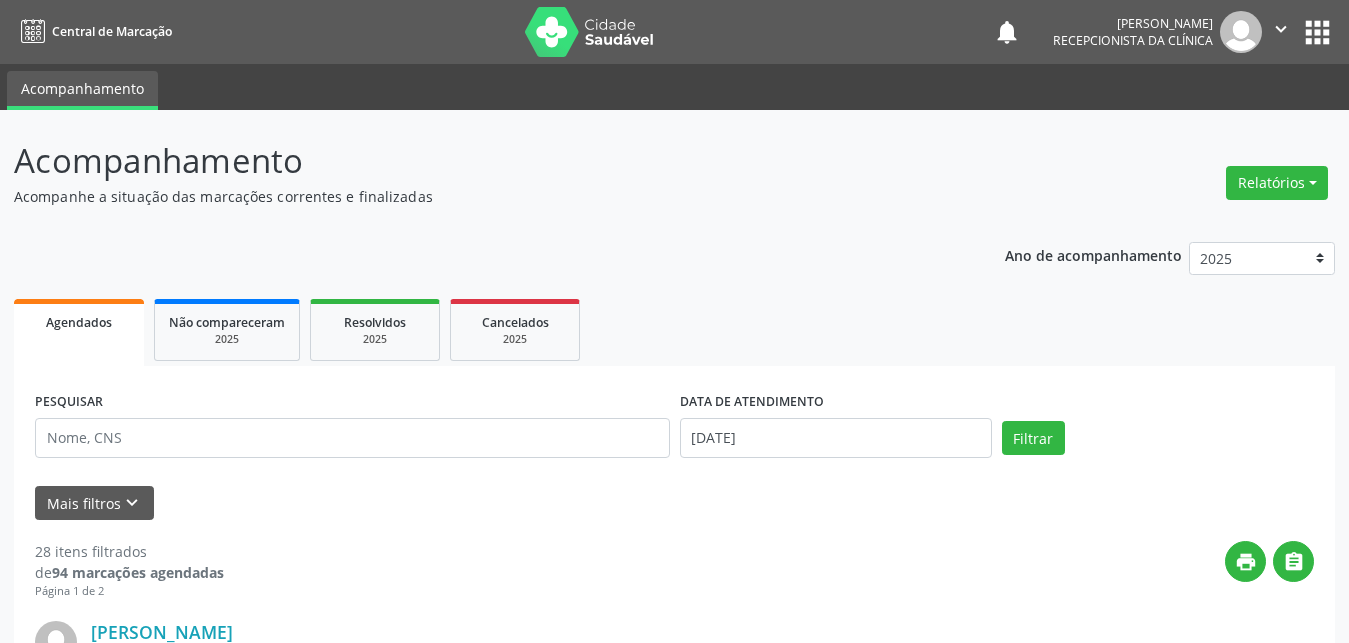 scroll, scrollTop: 0, scrollLeft: 0, axis: both 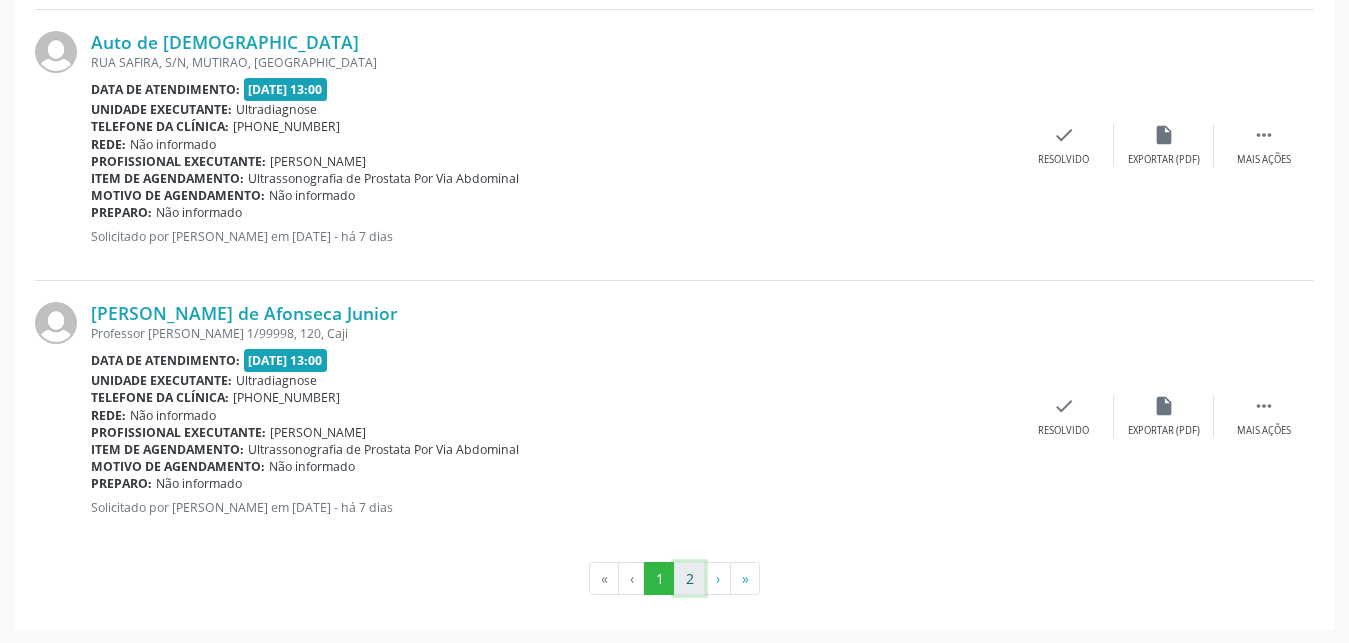 click on "2" at bounding box center [689, 579] 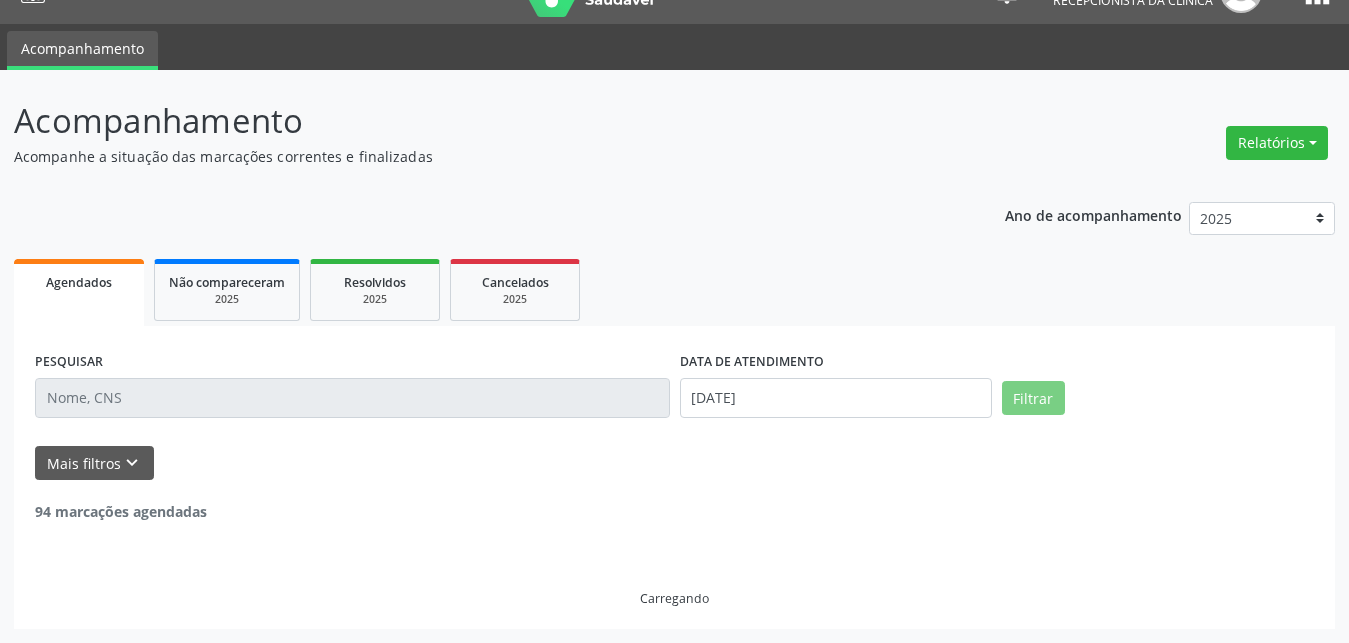 scroll, scrollTop: 40, scrollLeft: 0, axis: vertical 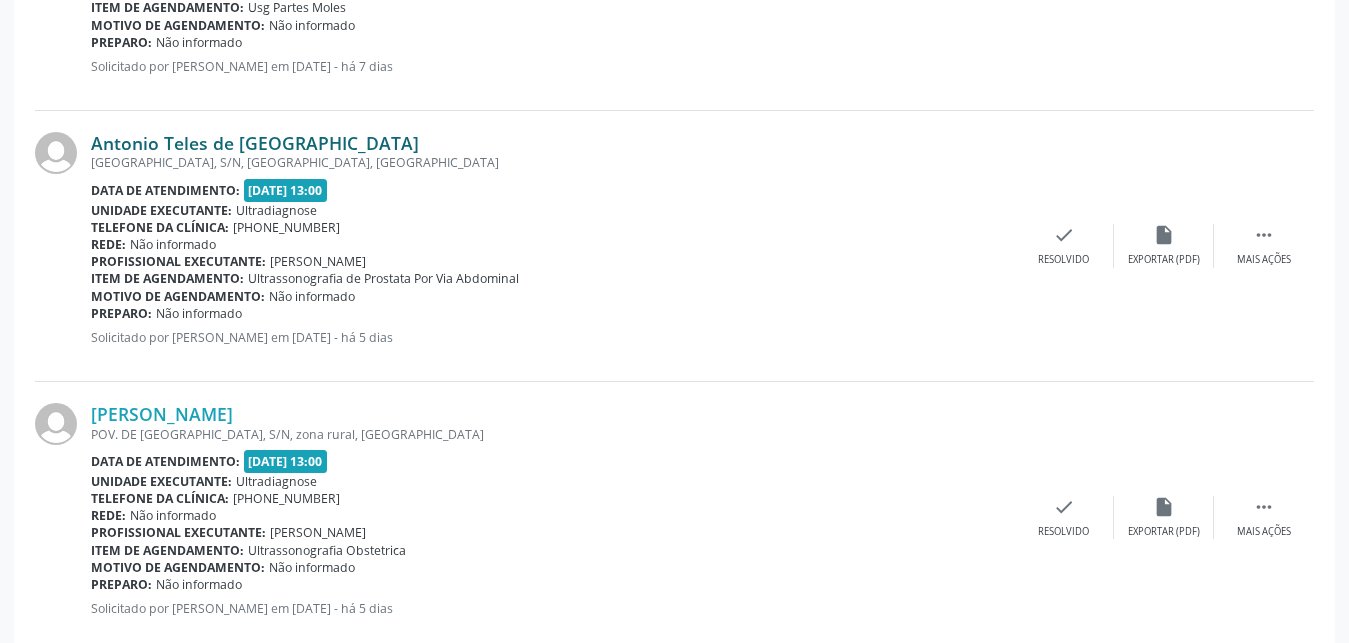 click on "Antonio Teles de [GEOGRAPHIC_DATA]" at bounding box center (255, 143) 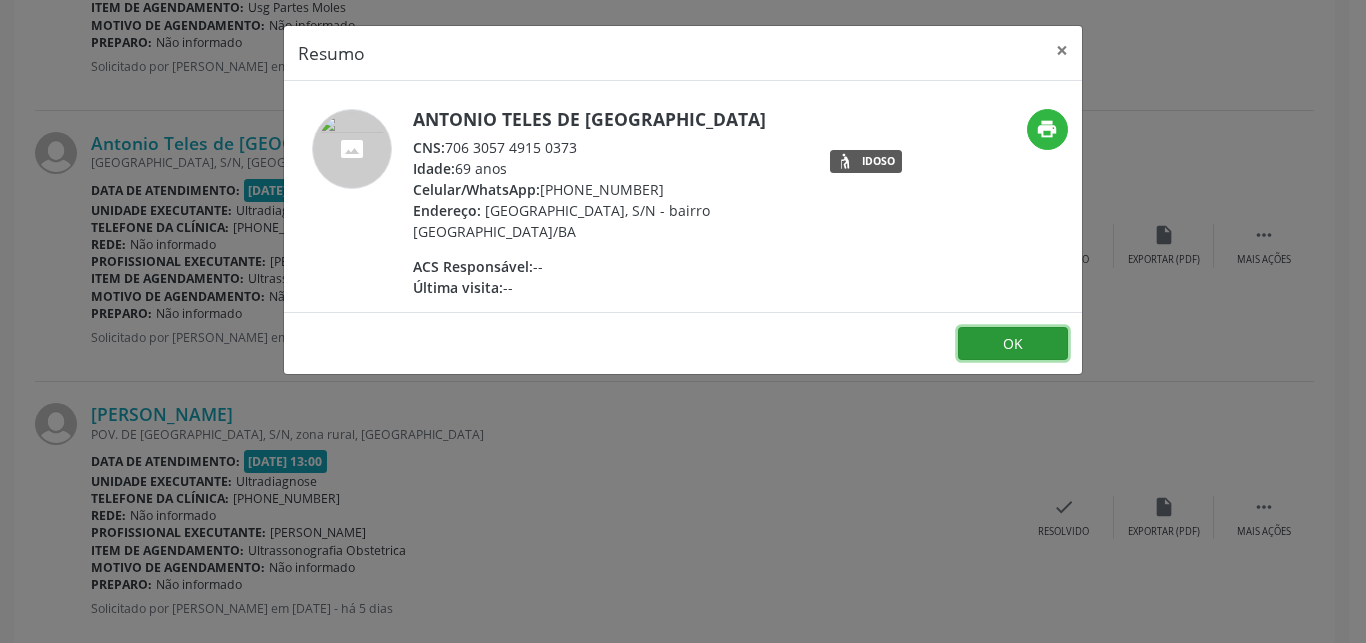click on "OK" at bounding box center [1013, 344] 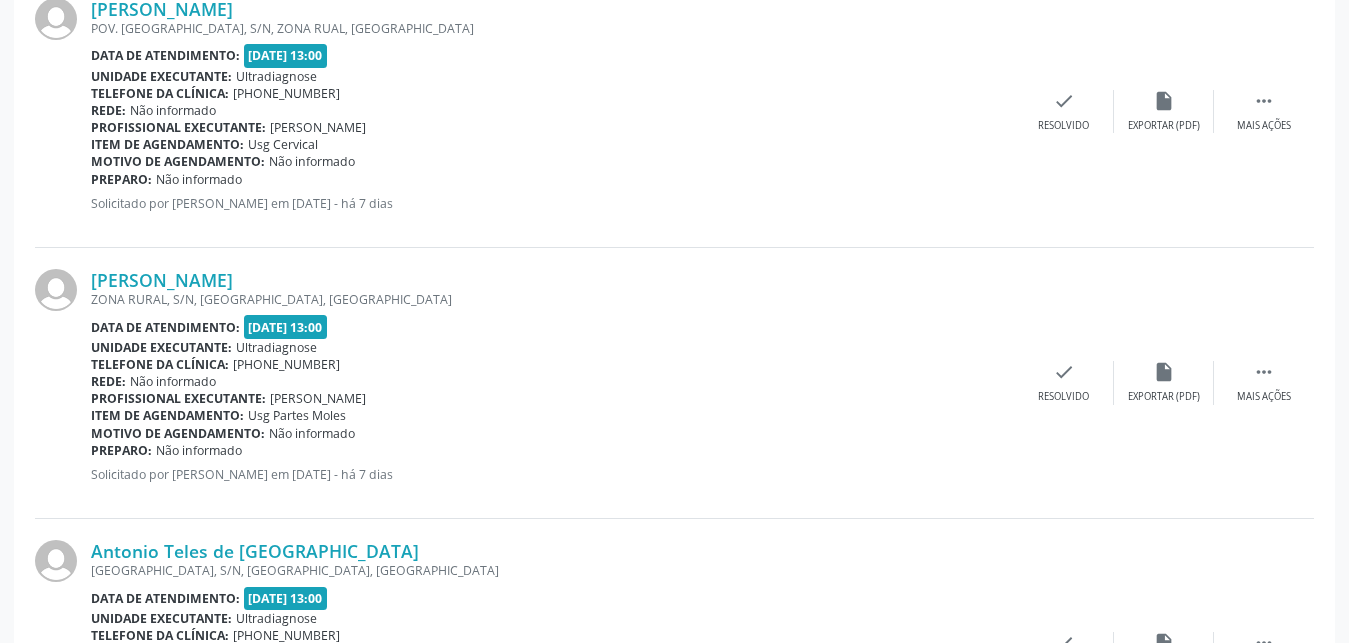 scroll, scrollTop: 2419, scrollLeft: 0, axis: vertical 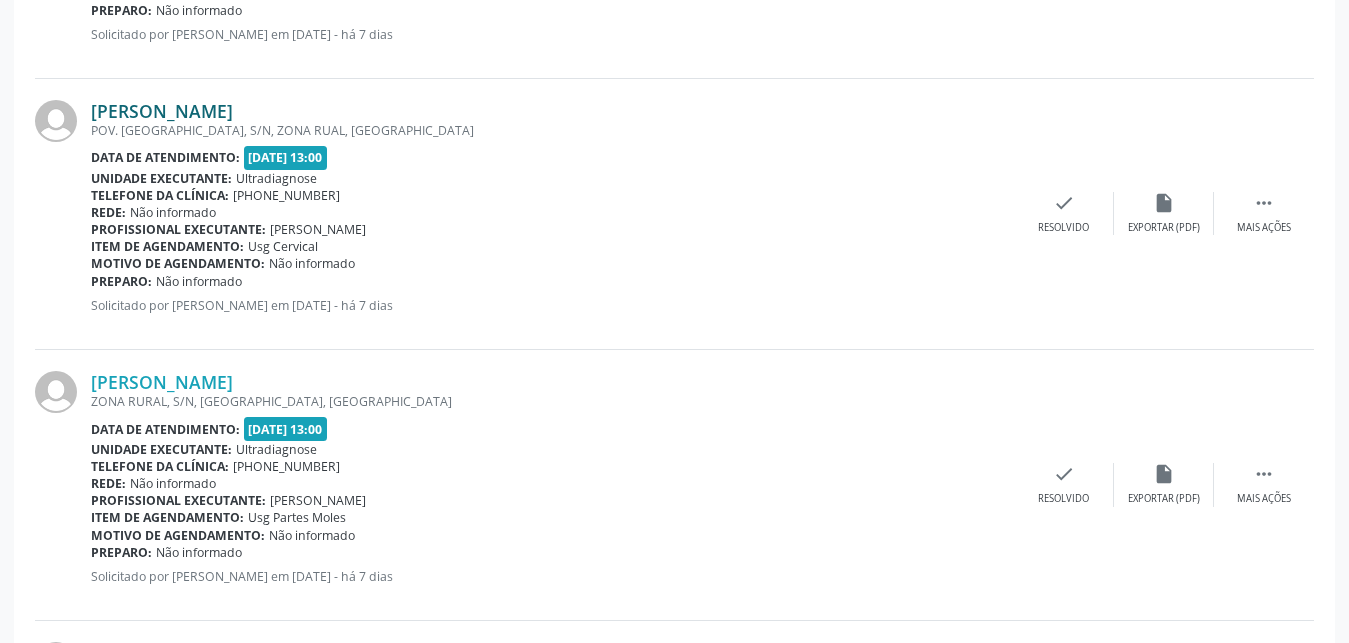 click on "[PERSON_NAME]" at bounding box center (162, 111) 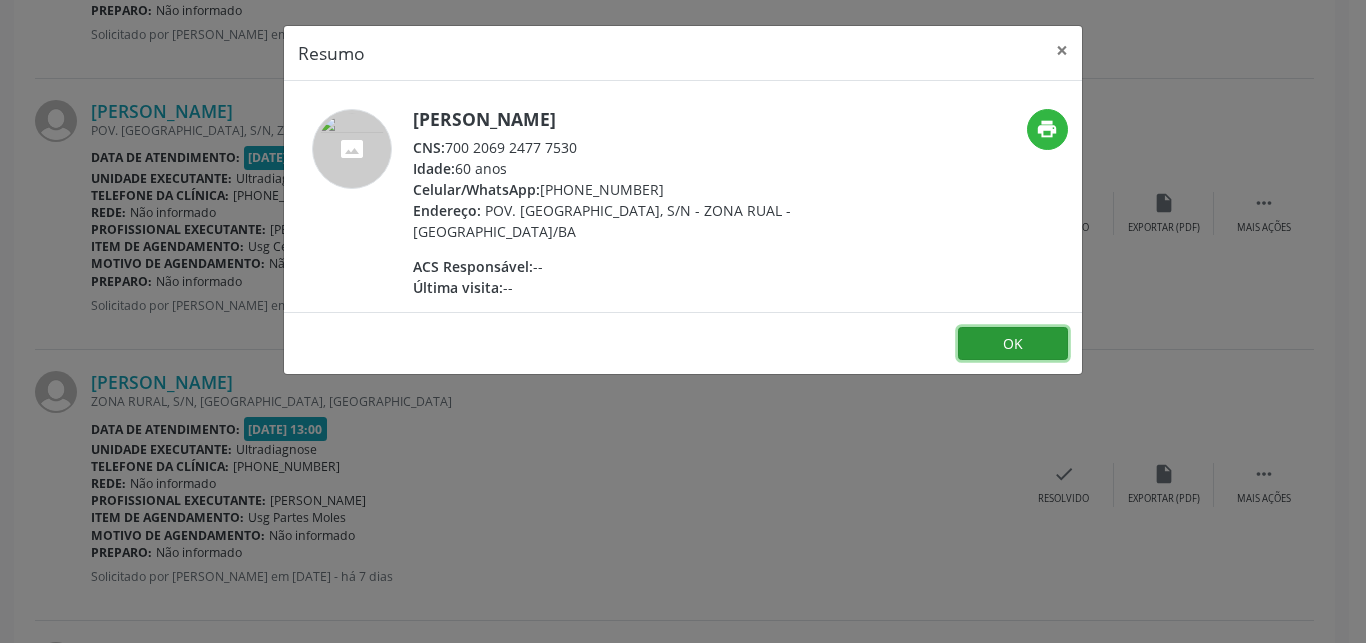click on "OK" at bounding box center [1013, 344] 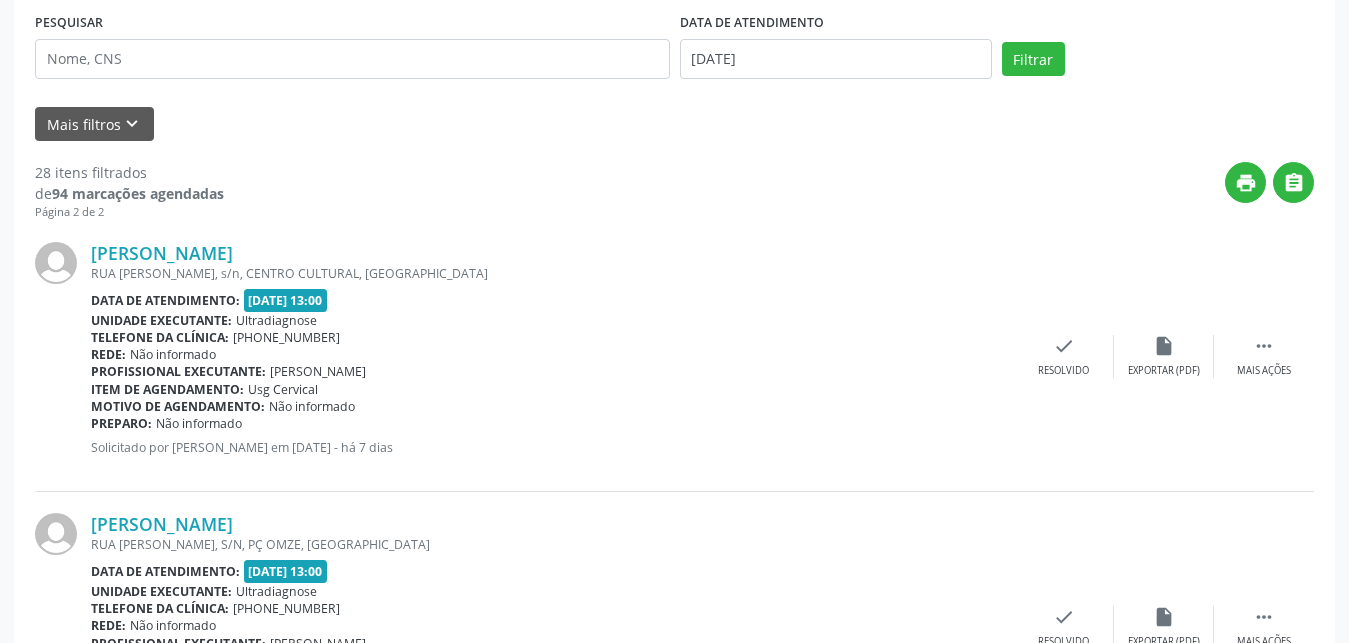 scroll, scrollTop: 277, scrollLeft: 0, axis: vertical 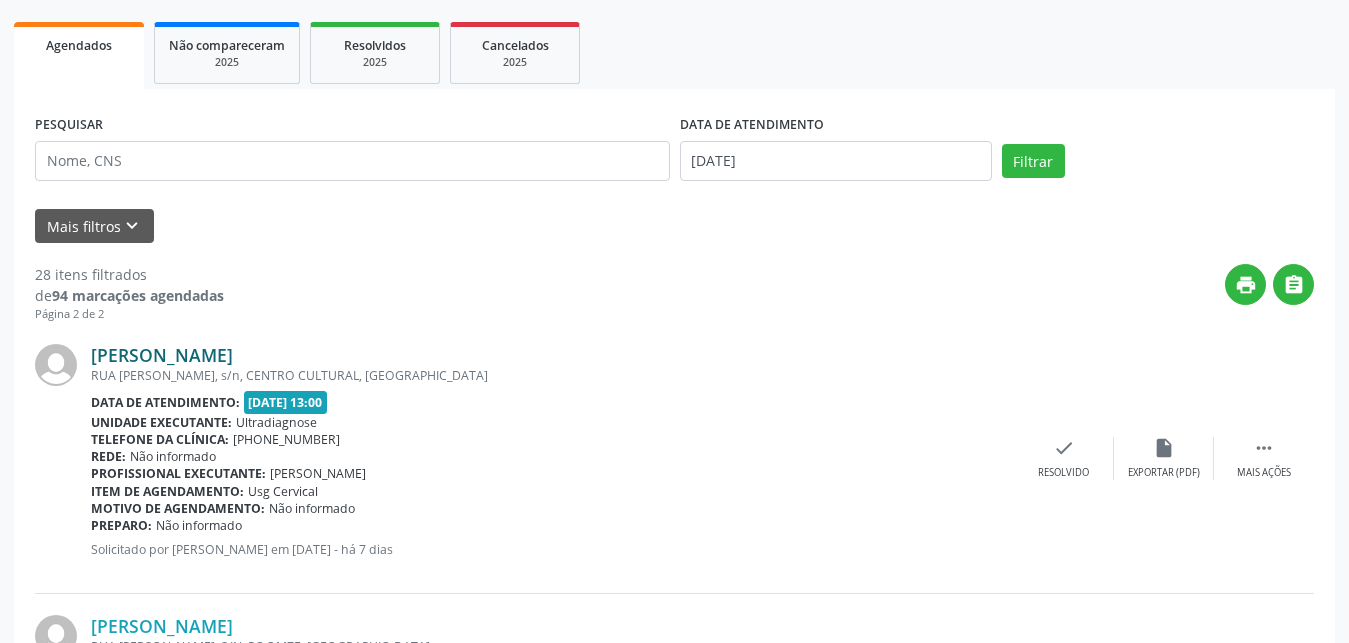 click on "[PERSON_NAME]" at bounding box center (162, 355) 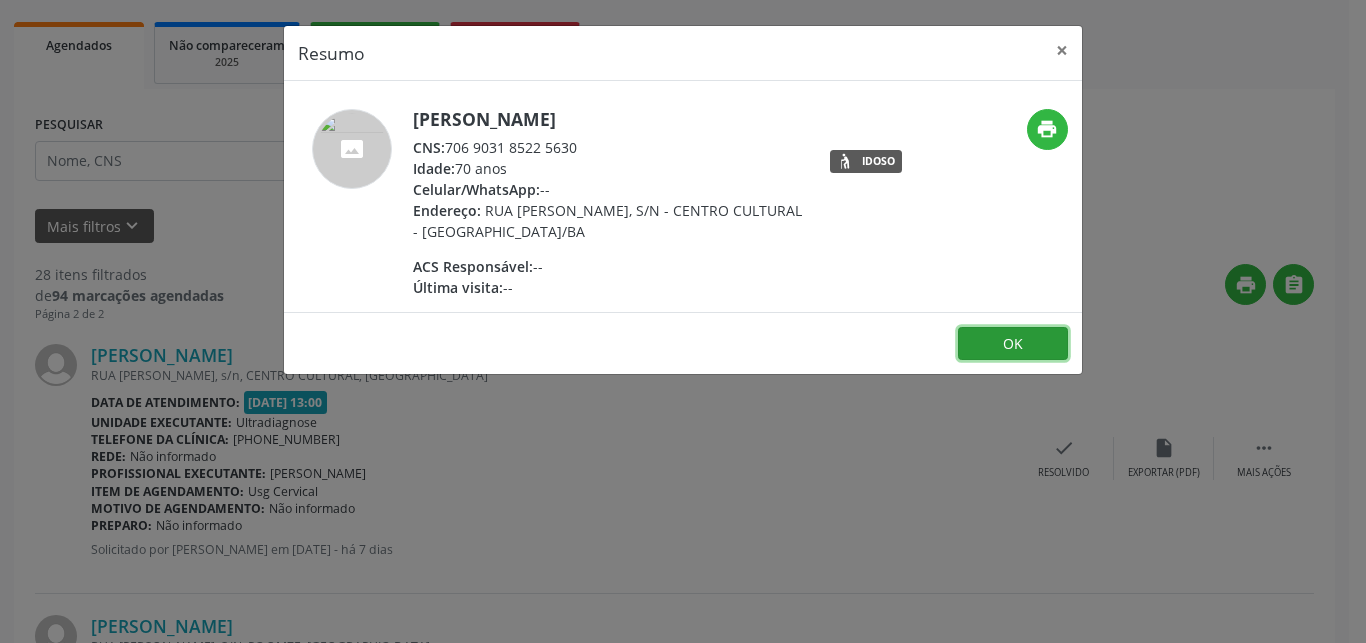 click on "OK" at bounding box center (1013, 344) 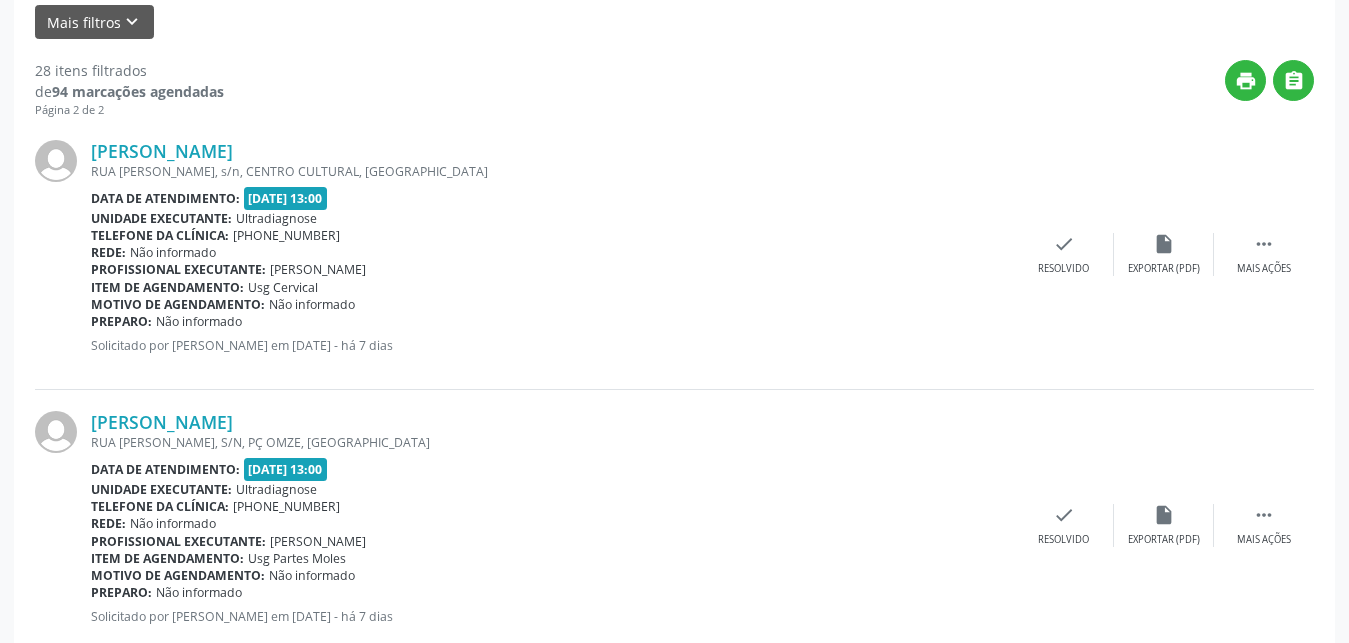 scroll, scrollTop: 685, scrollLeft: 0, axis: vertical 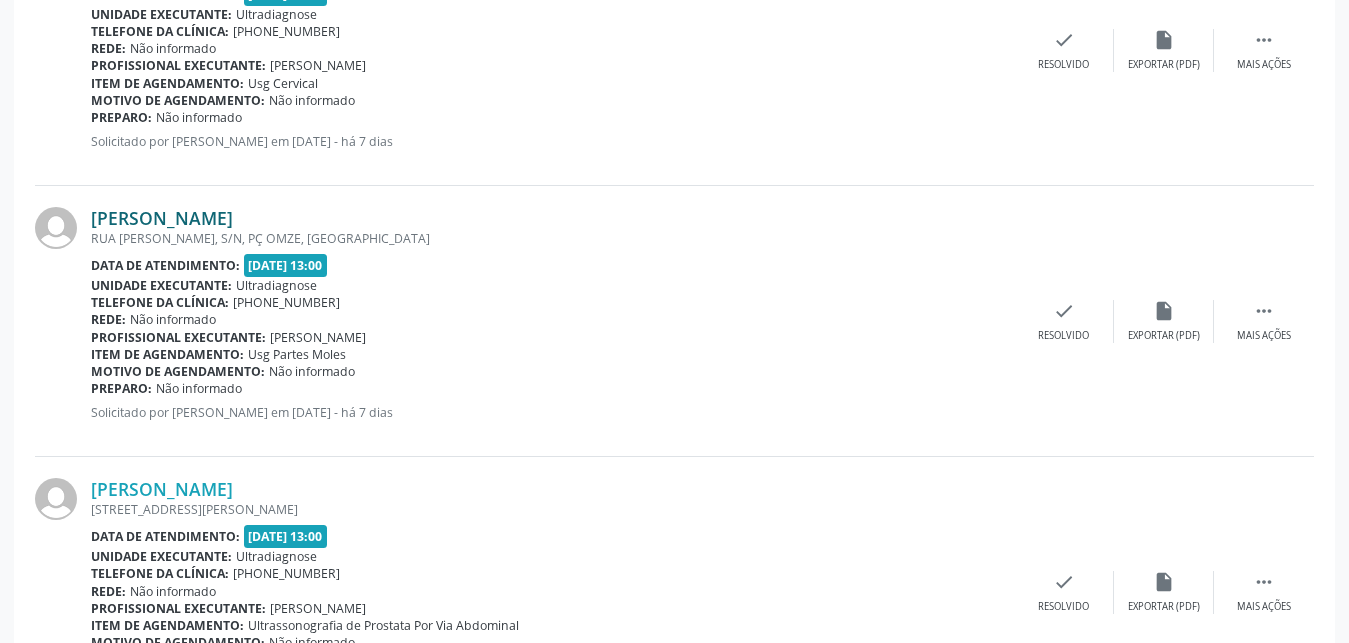 click on "[PERSON_NAME]" at bounding box center [162, 218] 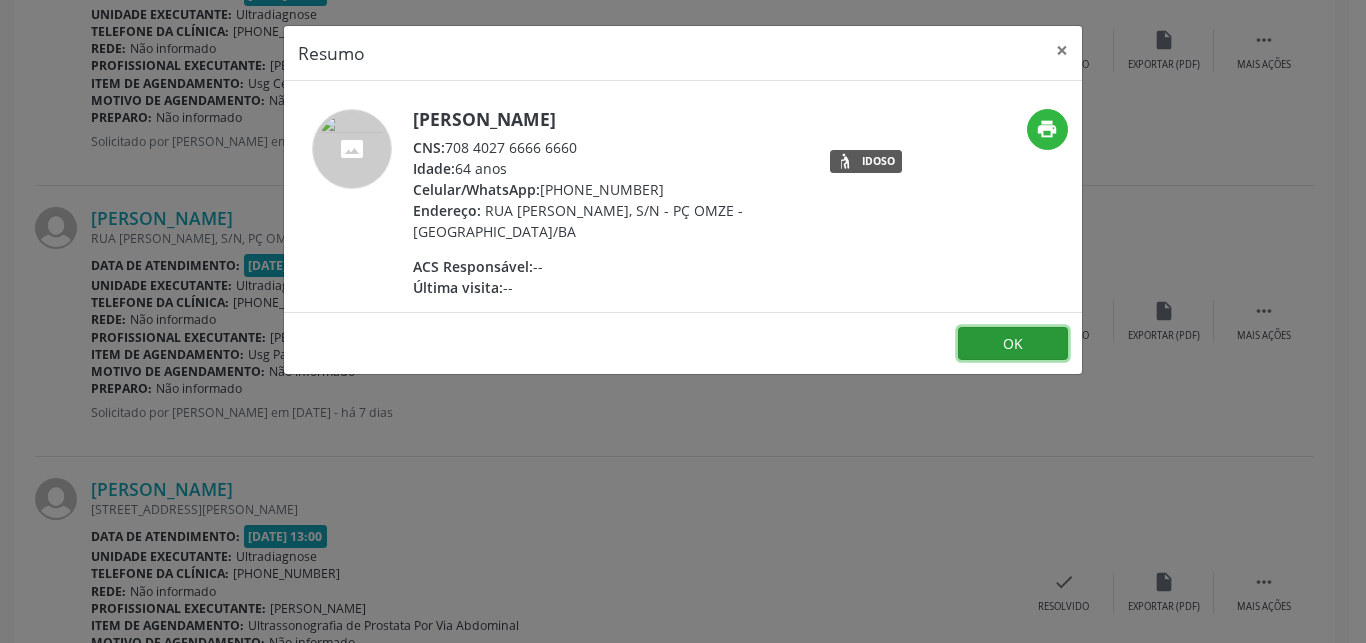 click on "OK" at bounding box center [1013, 344] 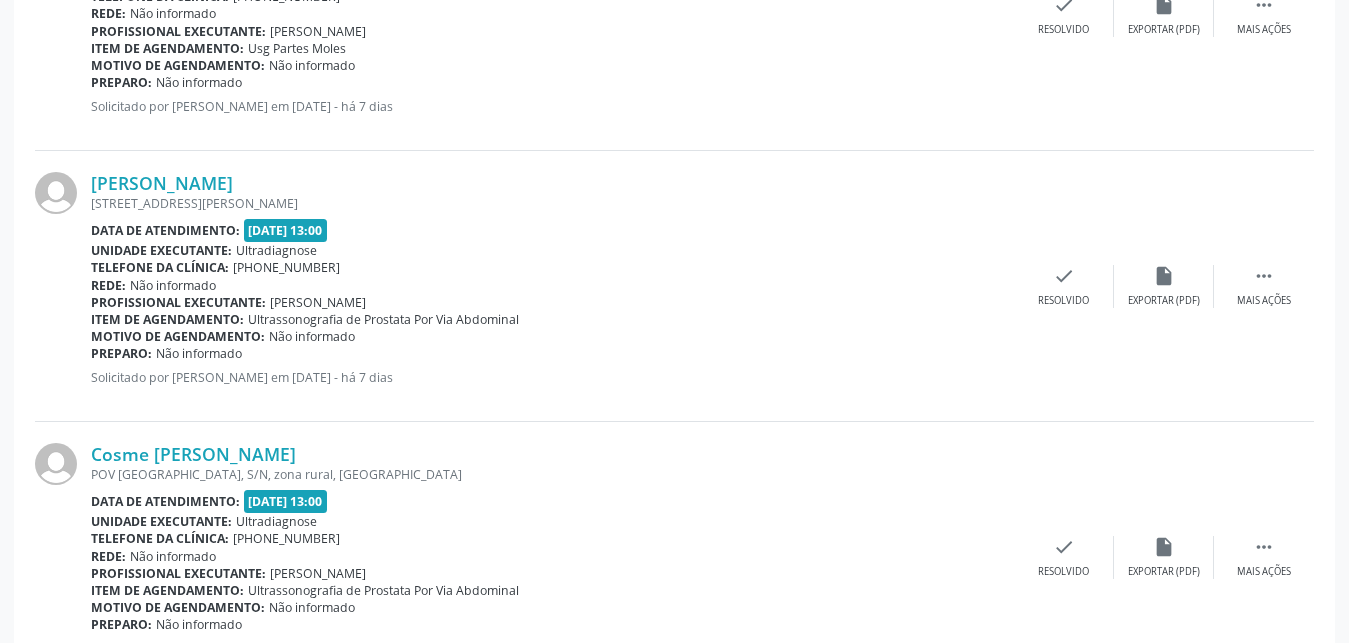 scroll, scrollTop: 1093, scrollLeft: 0, axis: vertical 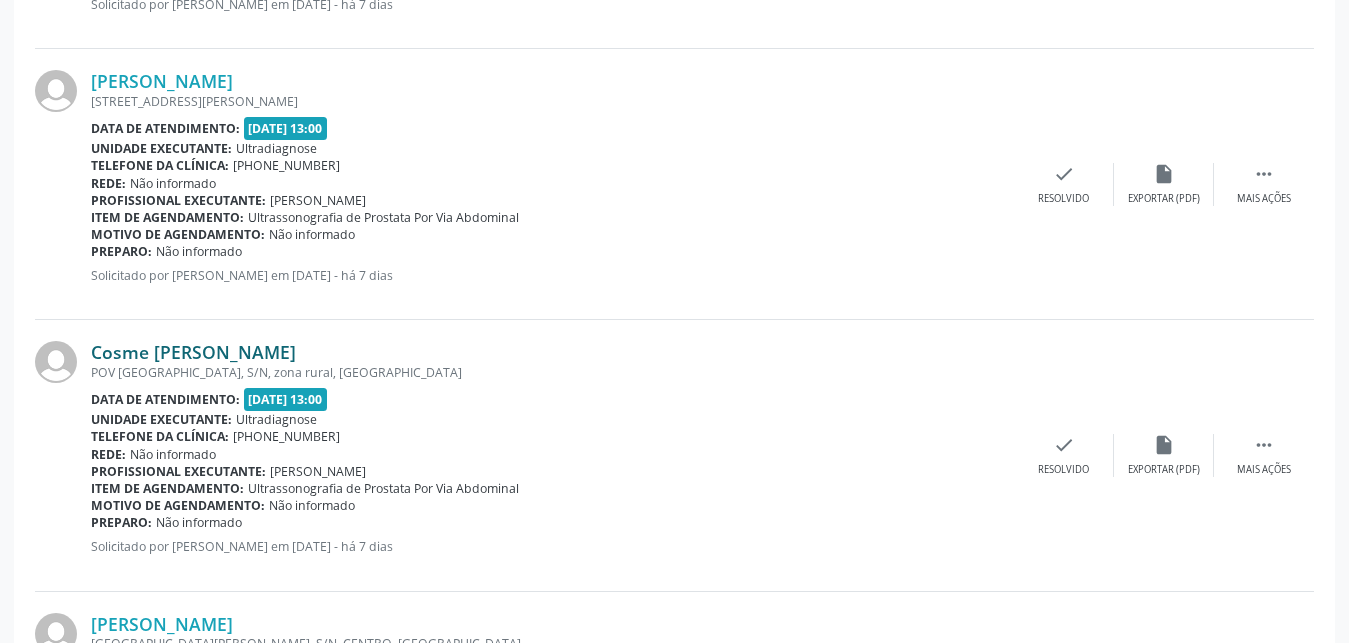 click on "Cosme [PERSON_NAME]" at bounding box center (193, 352) 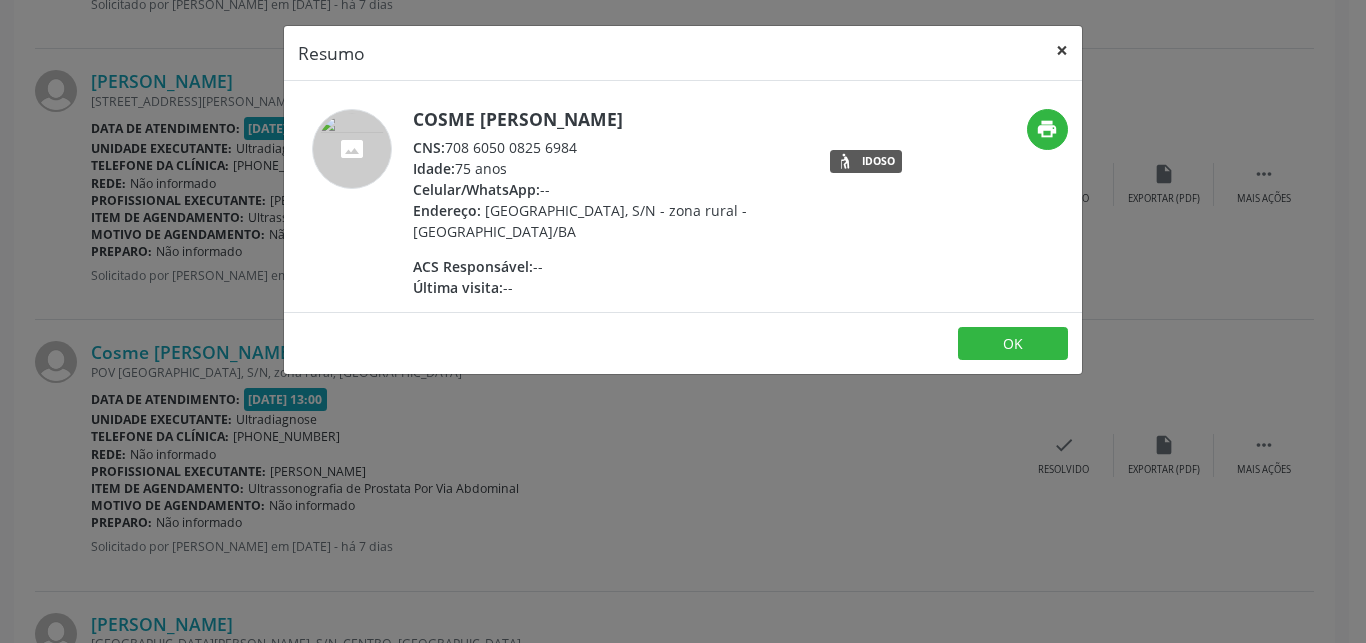 click on "×" at bounding box center [1062, 50] 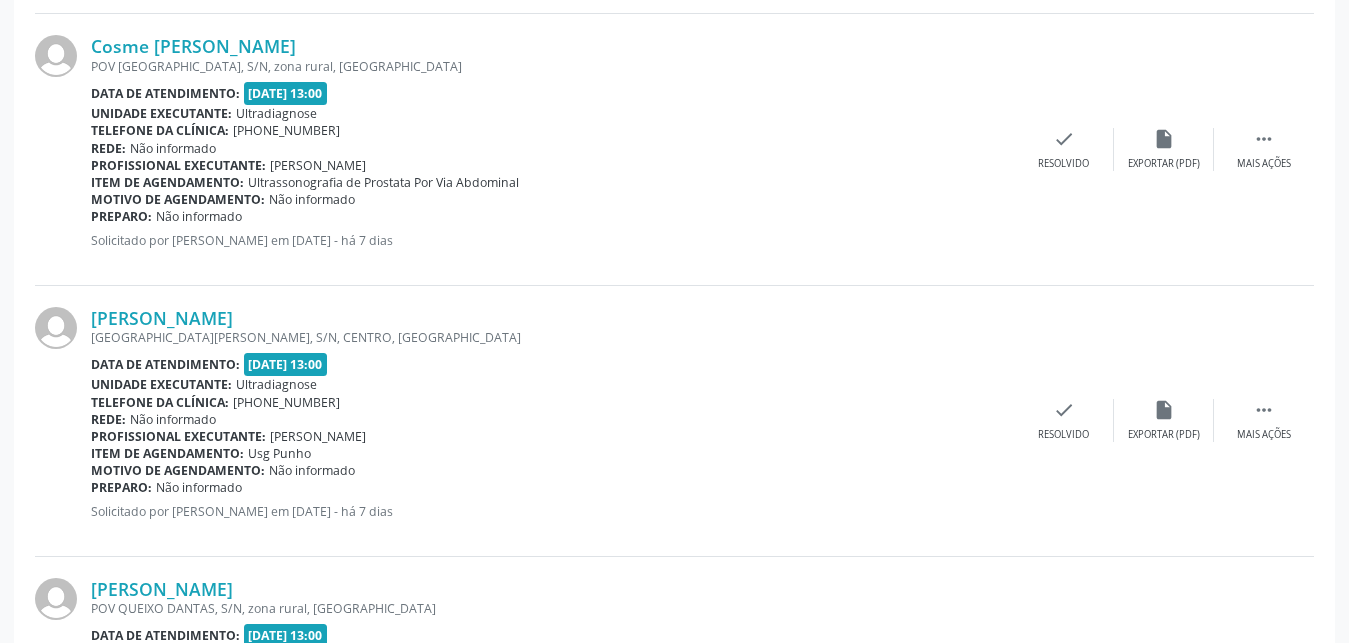 scroll, scrollTop: 1501, scrollLeft: 0, axis: vertical 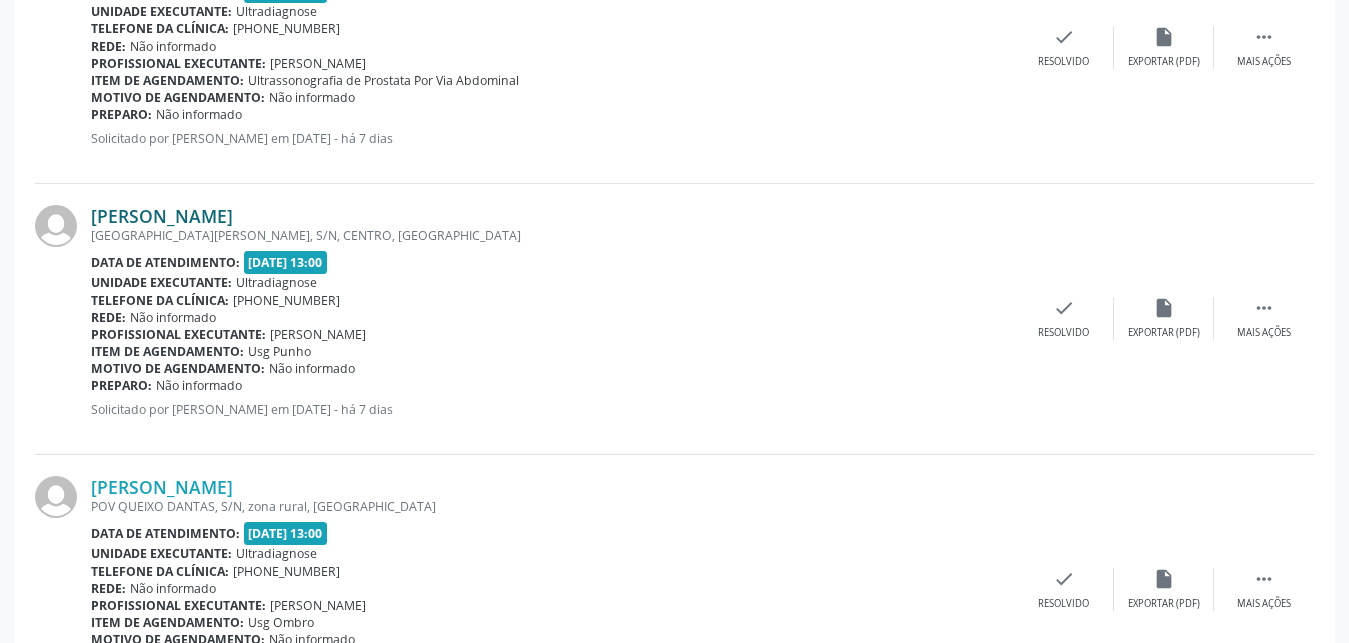 click on "[PERSON_NAME]" at bounding box center (162, 216) 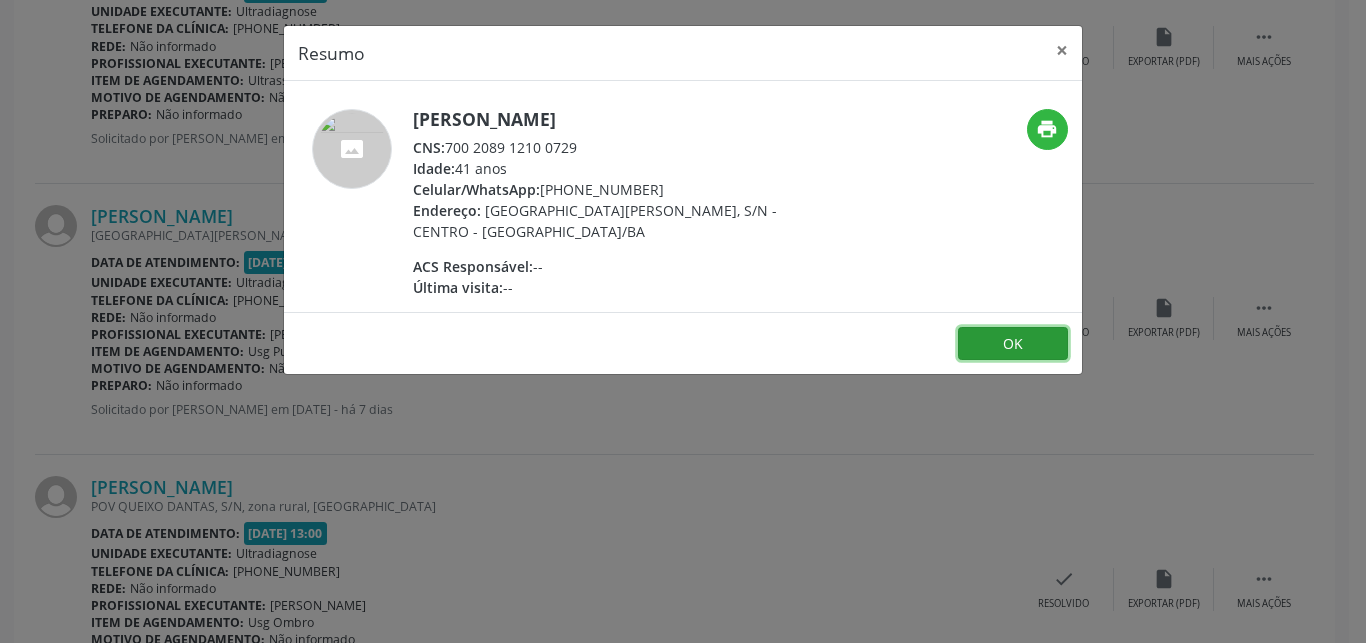 click on "OK" at bounding box center (1013, 344) 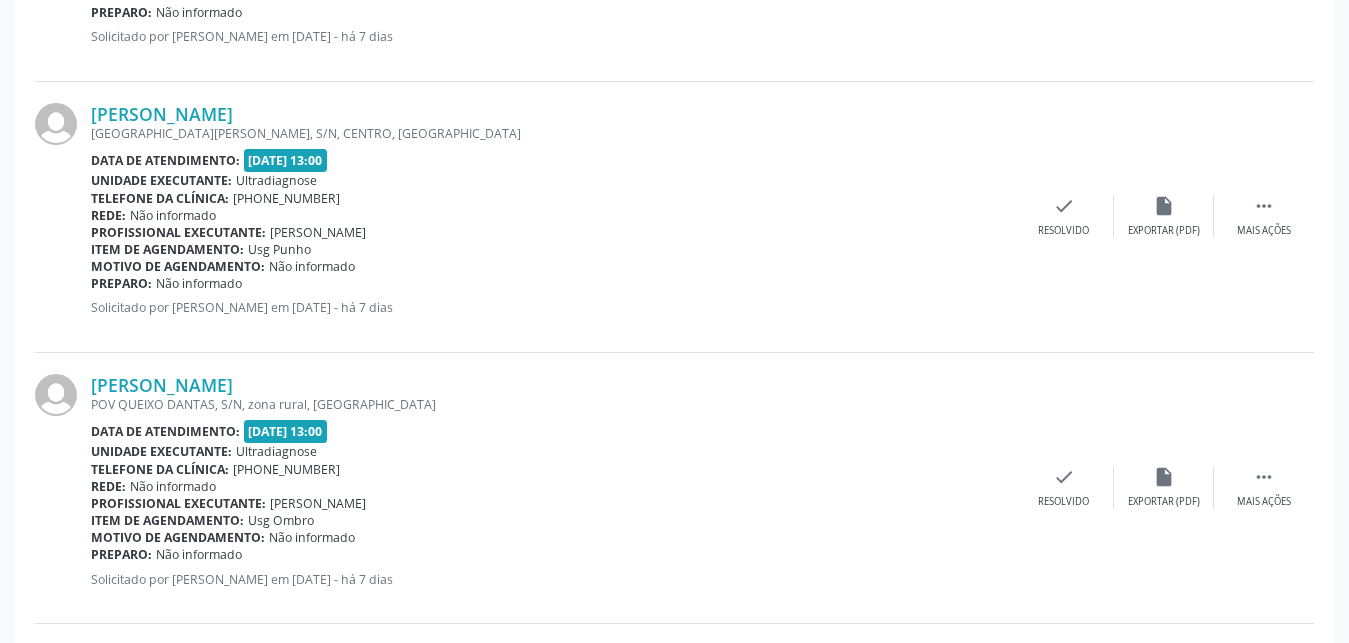 scroll, scrollTop: 1705, scrollLeft: 0, axis: vertical 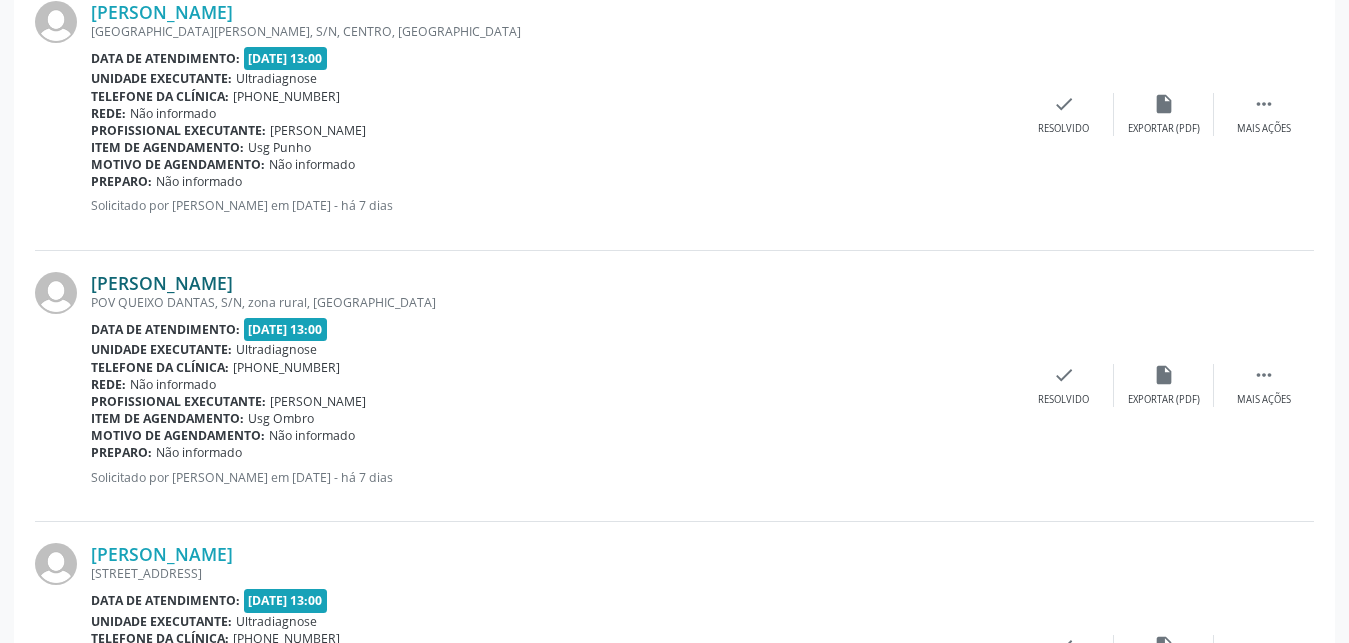 click on "[PERSON_NAME]" at bounding box center (162, 283) 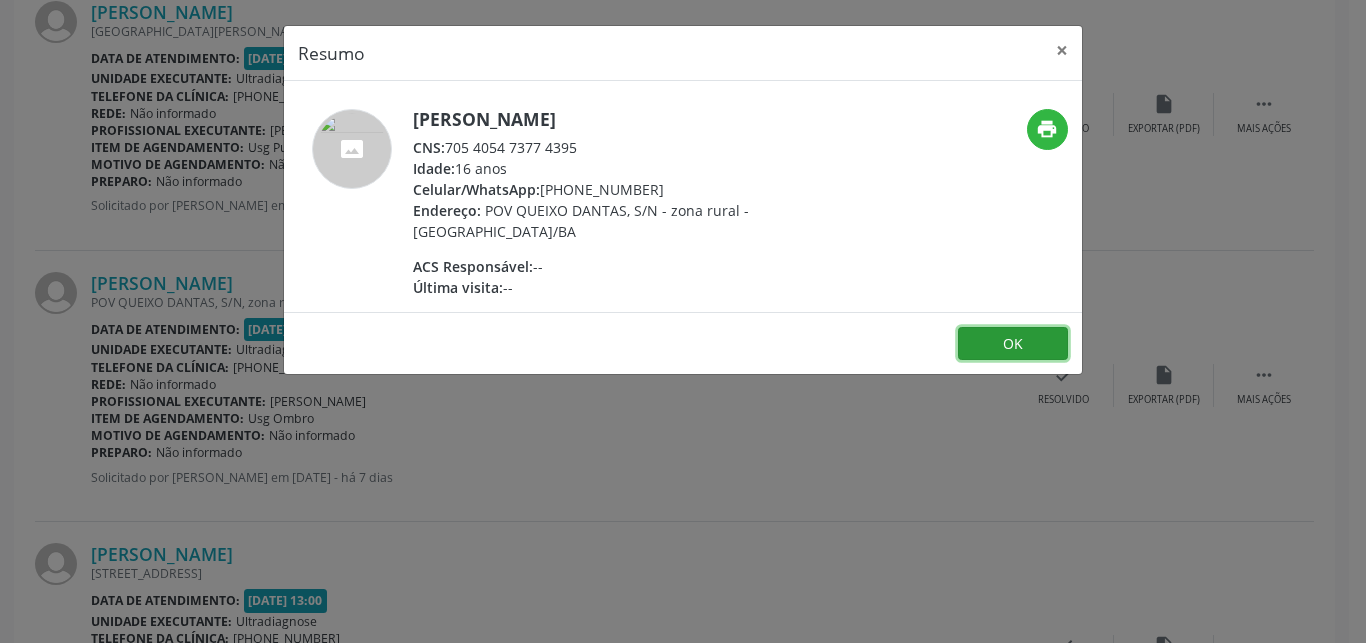 click on "OK" at bounding box center [1013, 344] 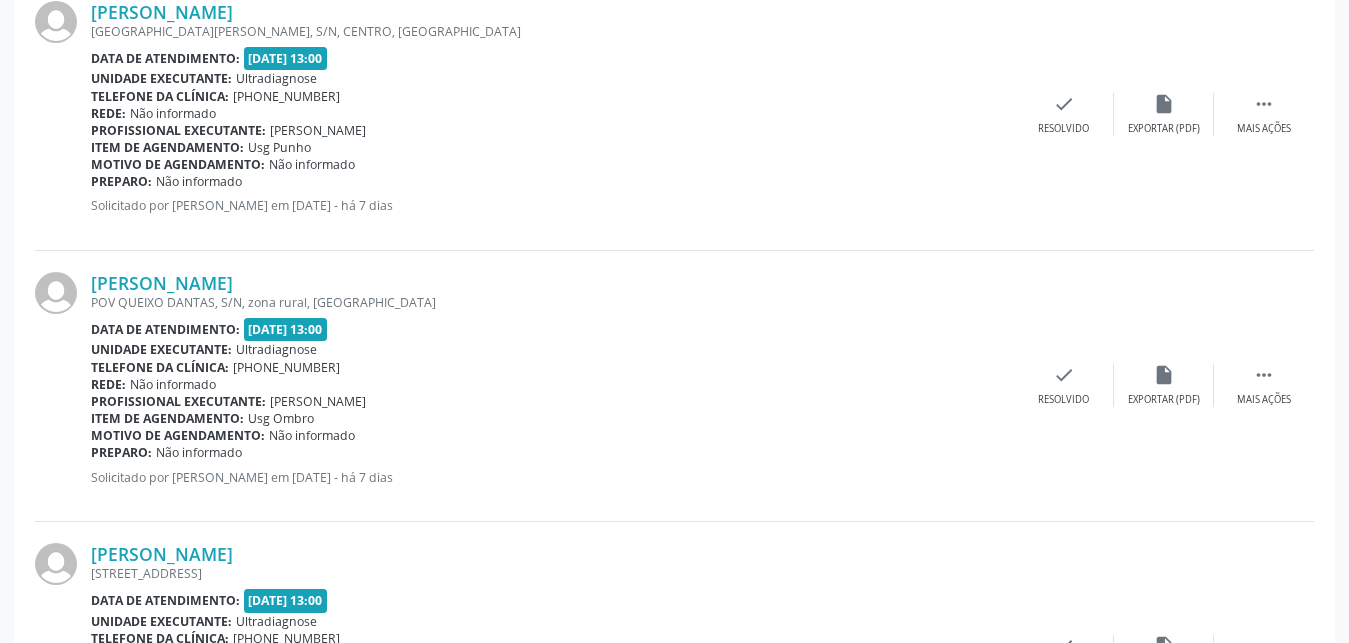 click on "Data de atendimento:
[DATE] 13:00" at bounding box center [552, 329] 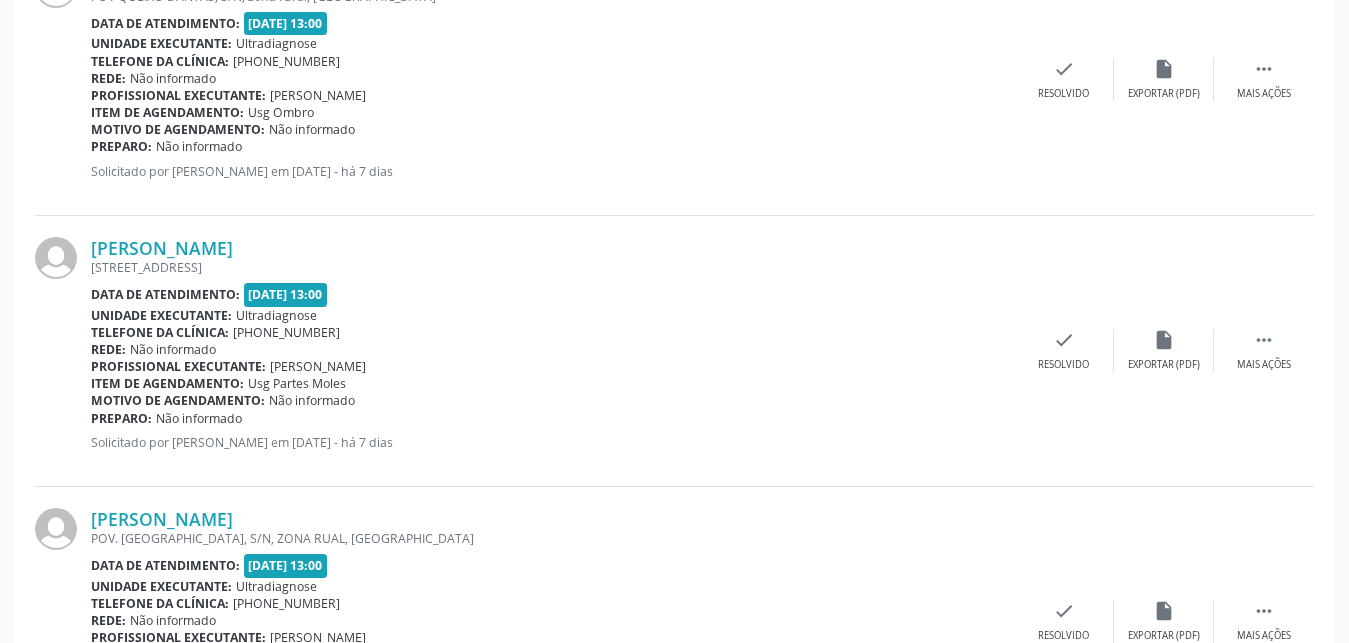 scroll, scrollTop: 2113, scrollLeft: 0, axis: vertical 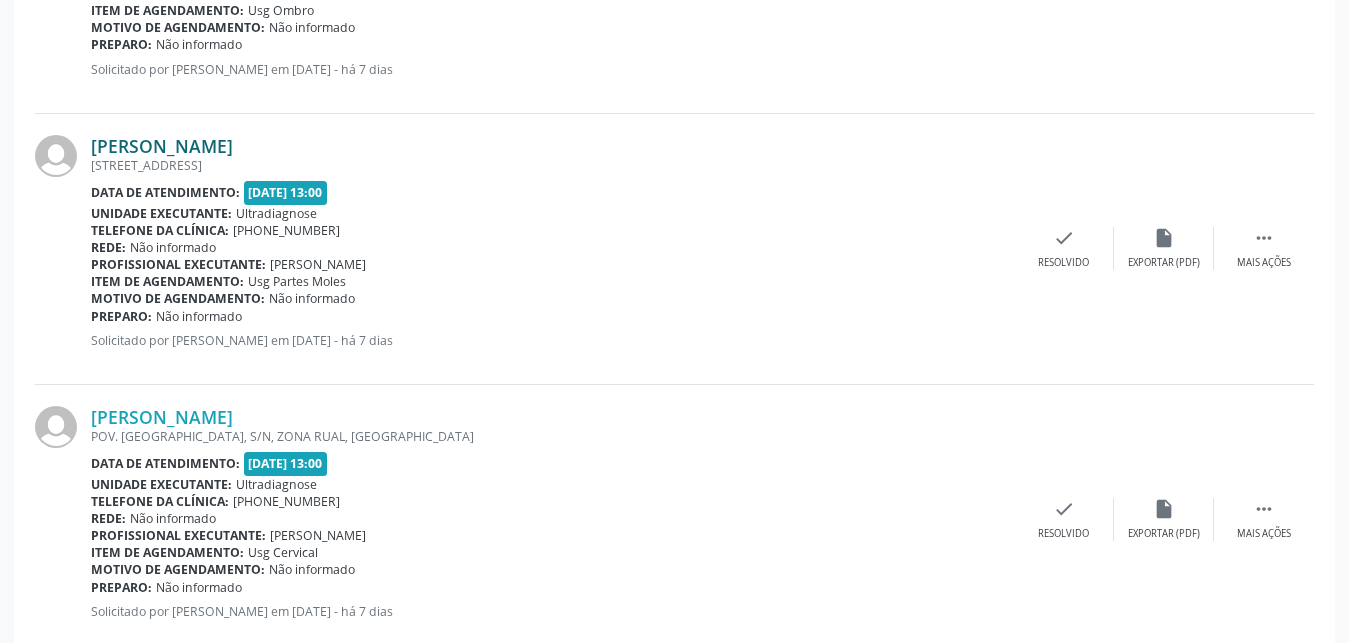 click on "[PERSON_NAME]" at bounding box center [162, 146] 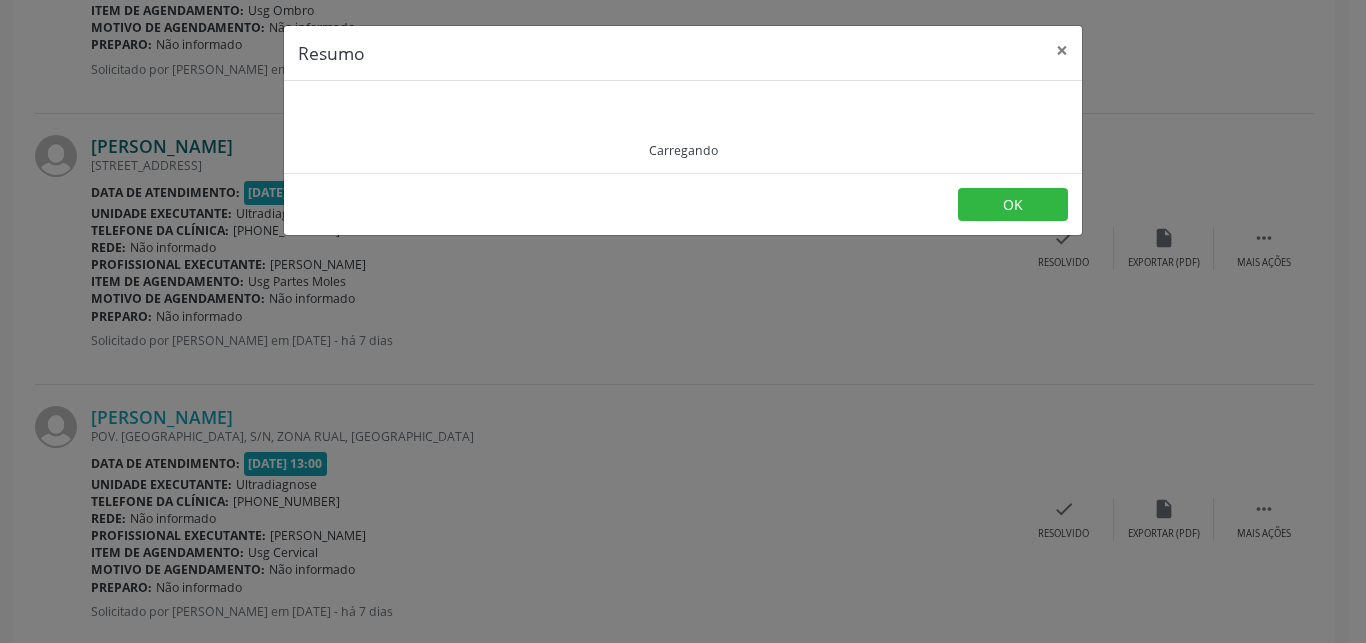 click on "Resumo ×
Carregando
OK" at bounding box center [683, 321] 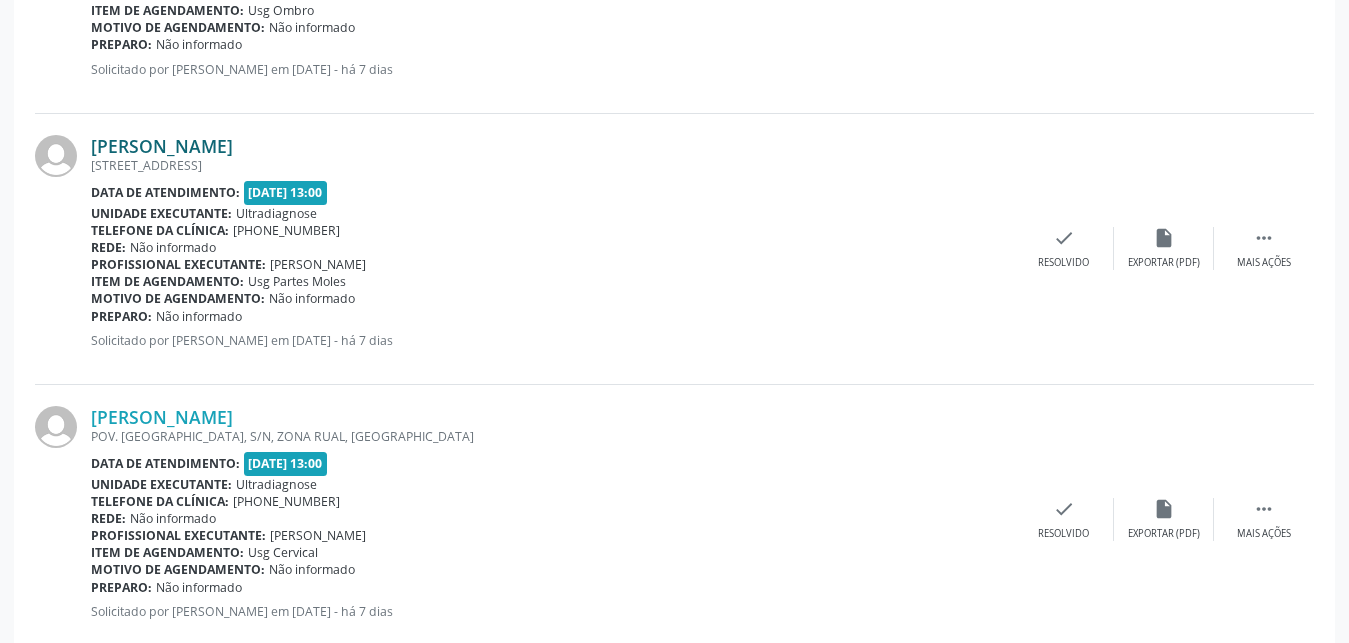 click on "[PERSON_NAME]" at bounding box center [162, 146] 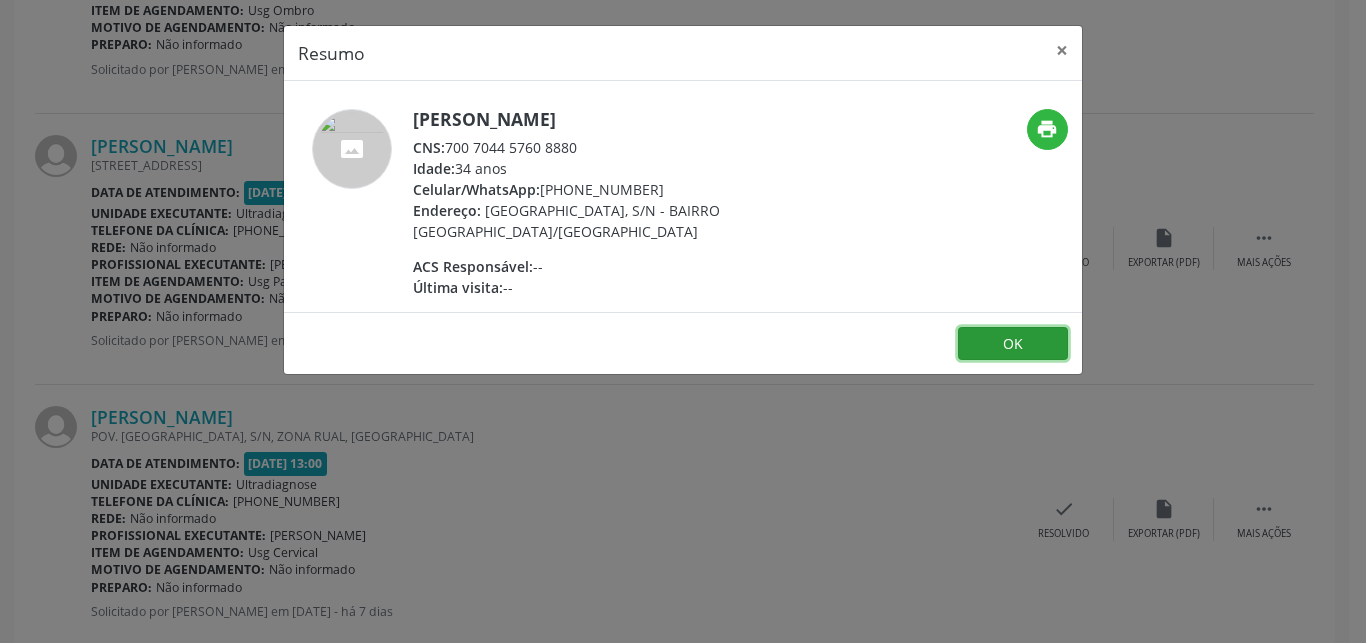 click on "OK" at bounding box center (1013, 344) 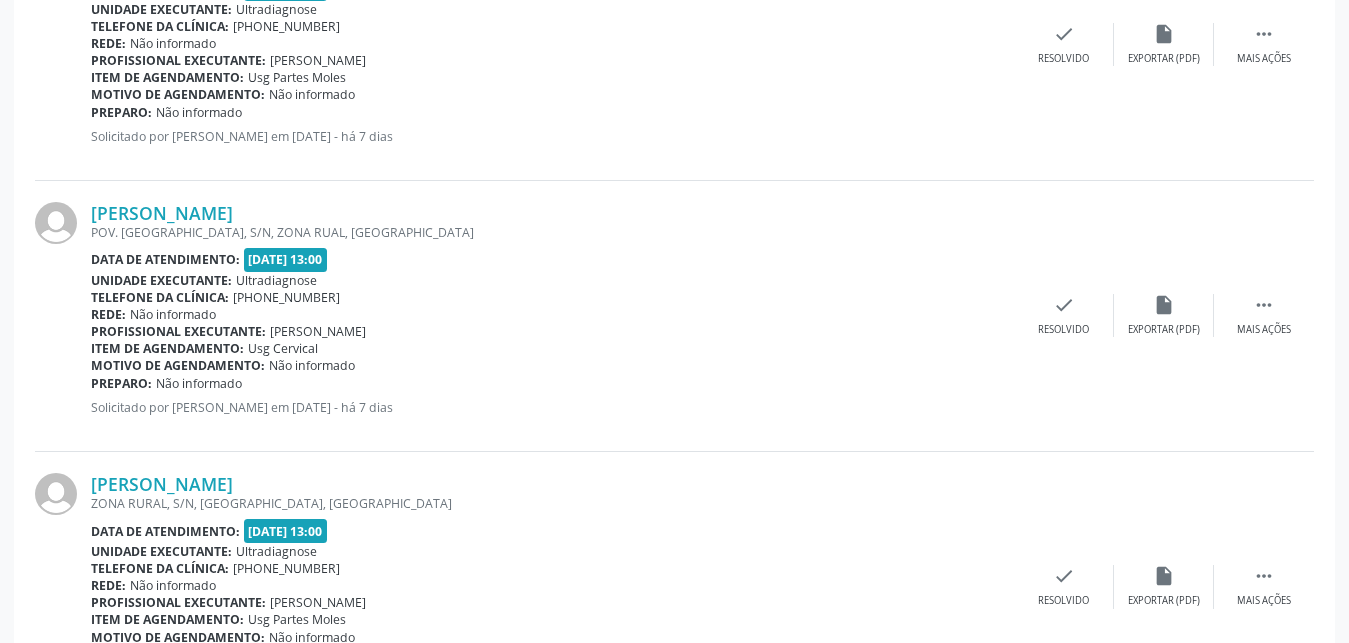 scroll, scrollTop: 2521, scrollLeft: 0, axis: vertical 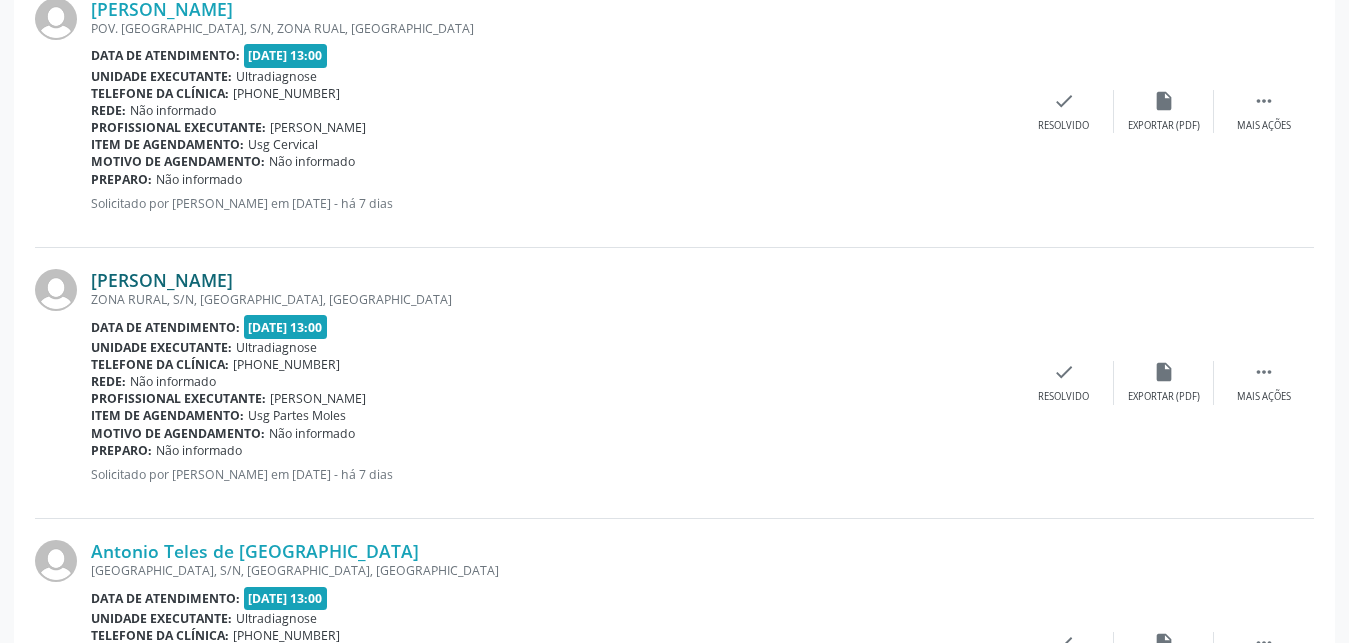 click on "[PERSON_NAME]" at bounding box center (162, 280) 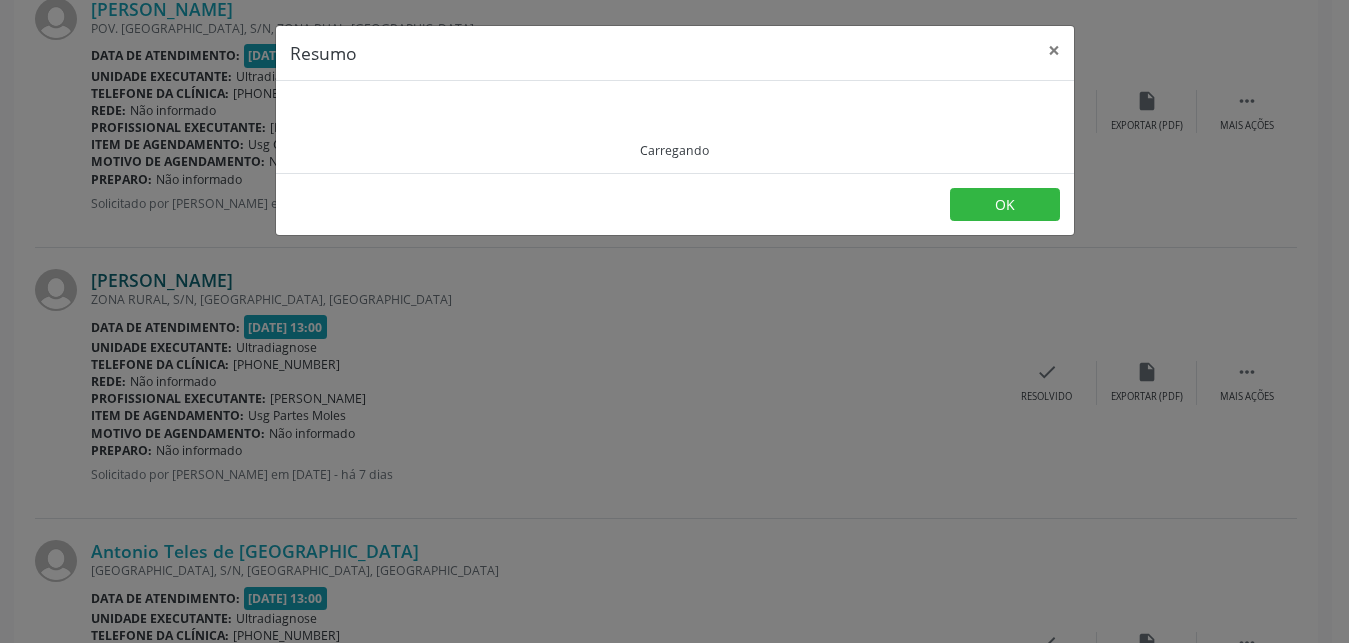 click on "Resumo ×
Carregando
OK" at bounding box center [674, 321] 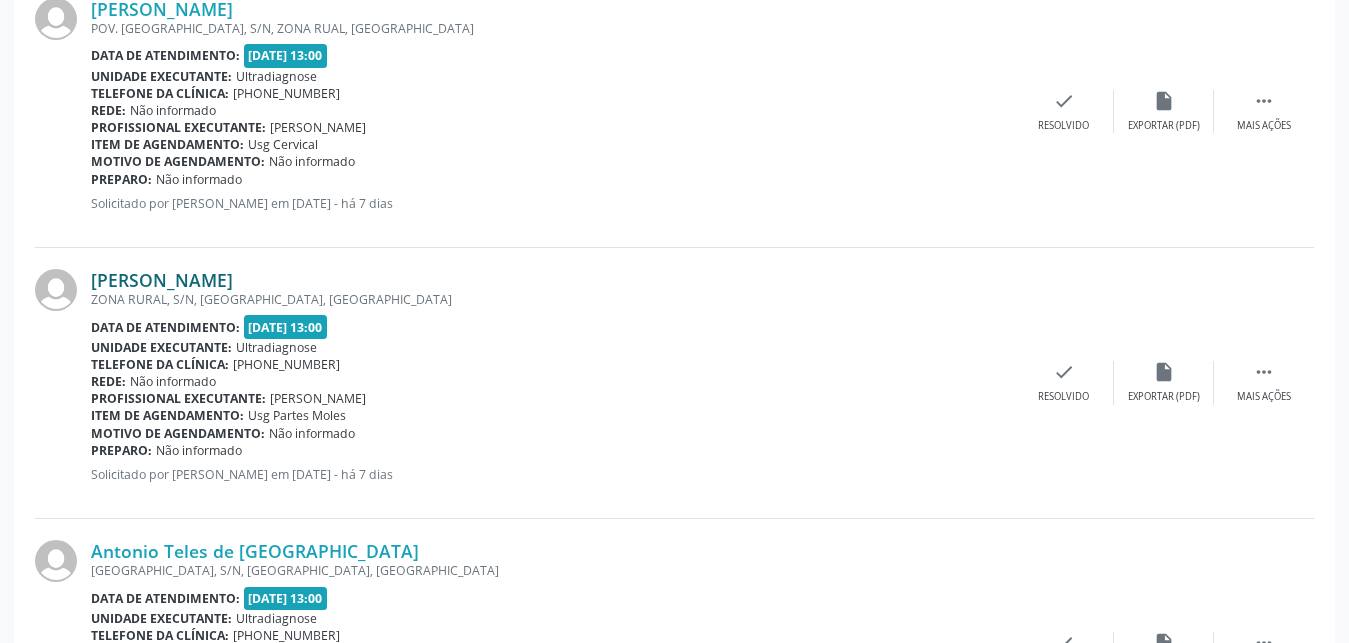 click on "[PERSON_NAME]" at bounding box center [162, 280] 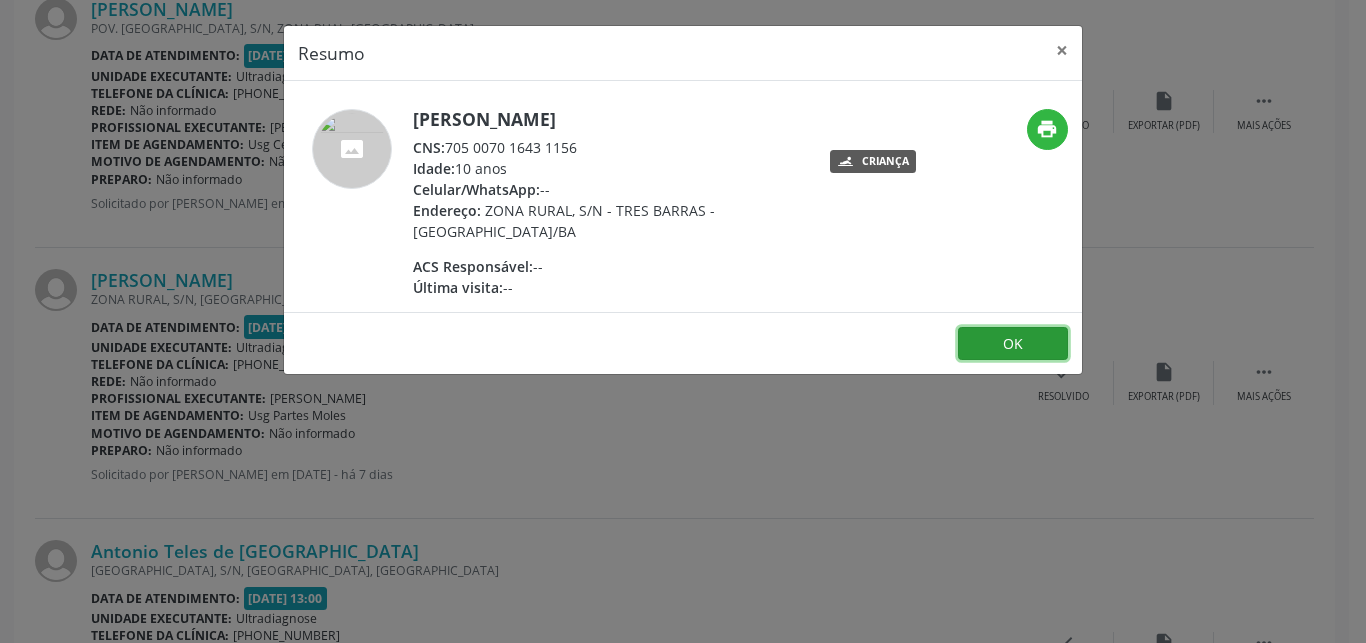 click on "OK" at bounding box center [1013, 344] 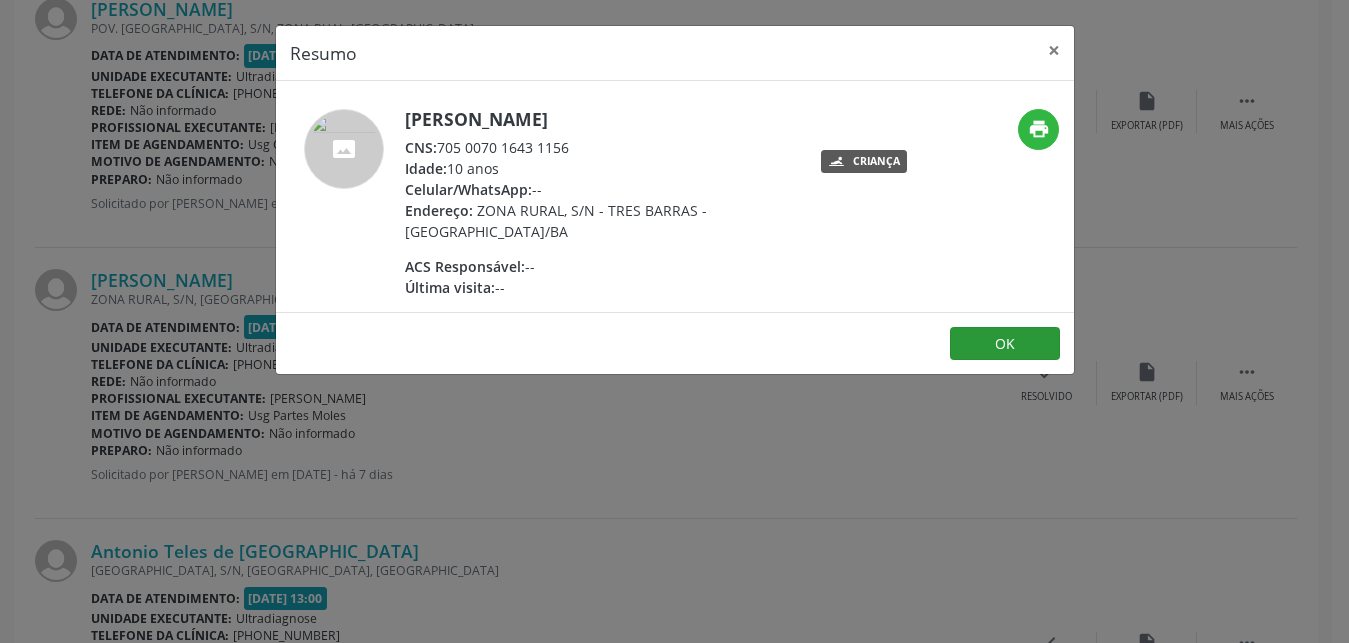 click on "Unidade executante:
Ultradiagnose" at bounding box center (544, 347) 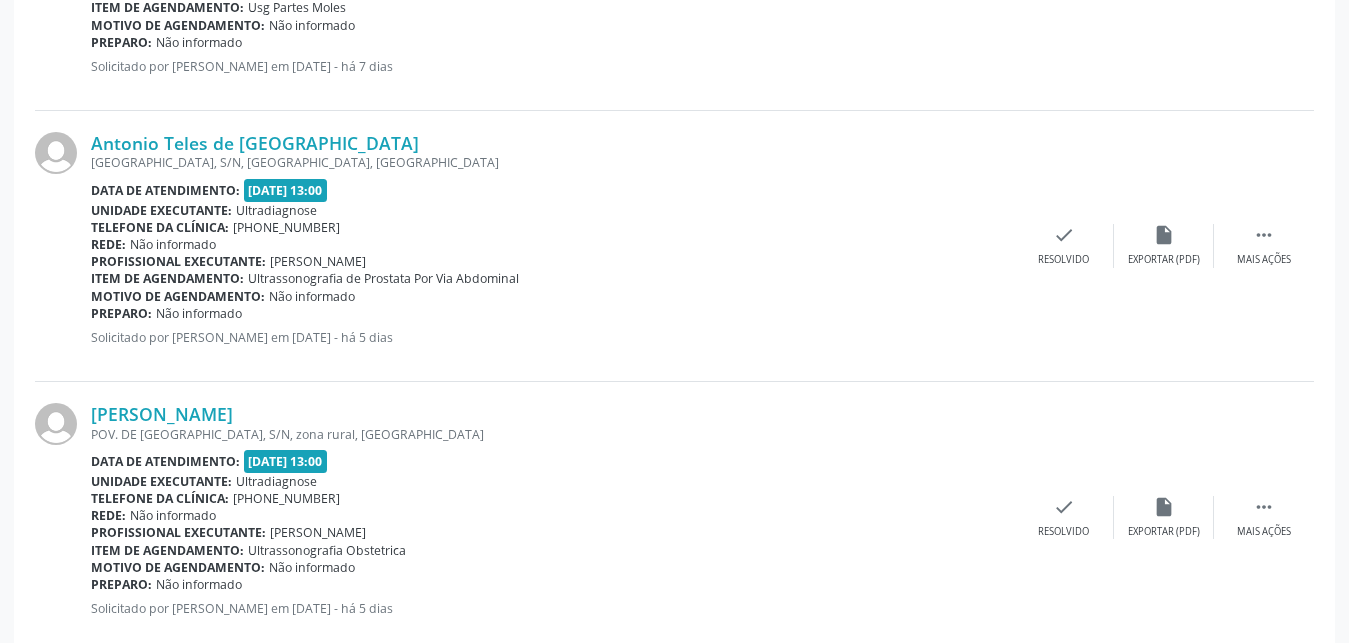 scroll, scrollTop: 3031, scrollLeft: 0, axis: vertical 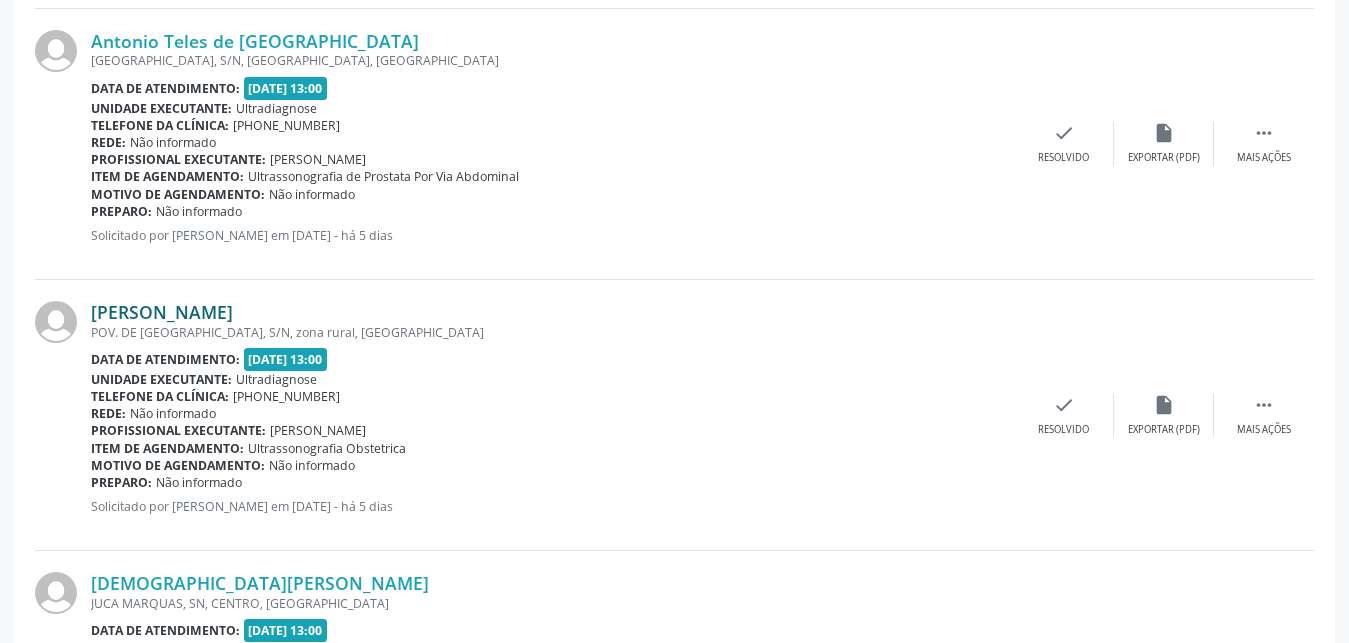click on "[PERSON_NAME]" at bounding box center [162, 312] 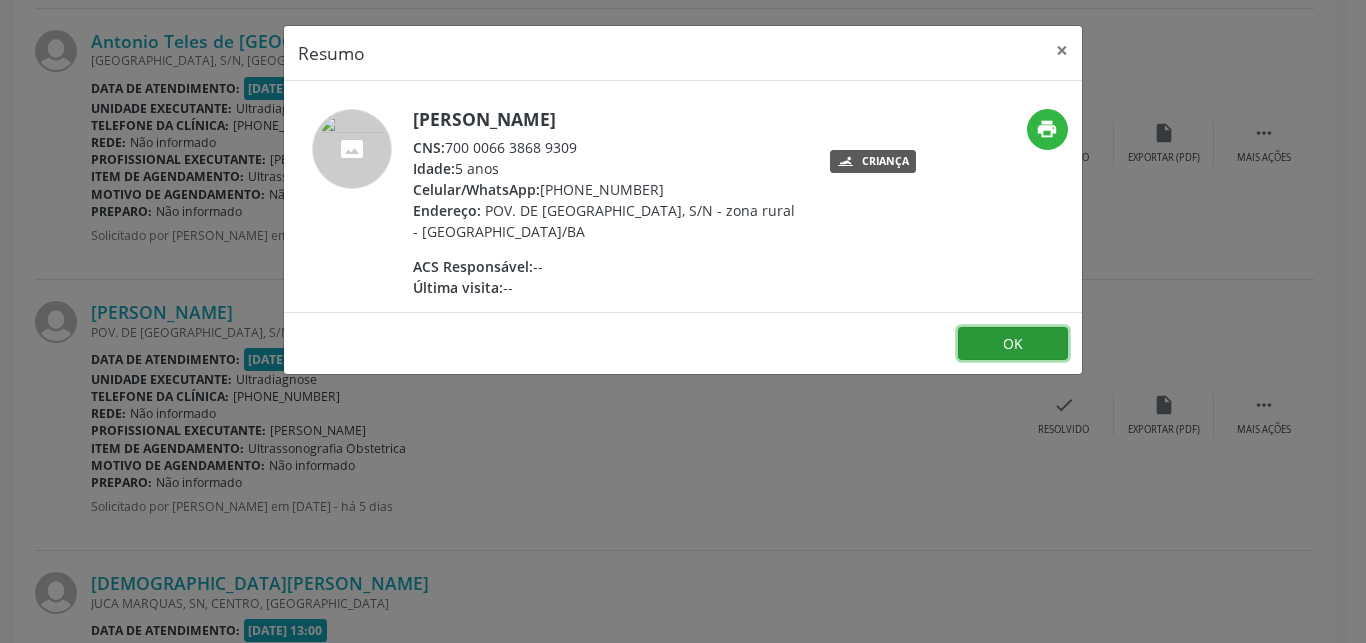 click on "OK" at bounding box center (1013, 344) 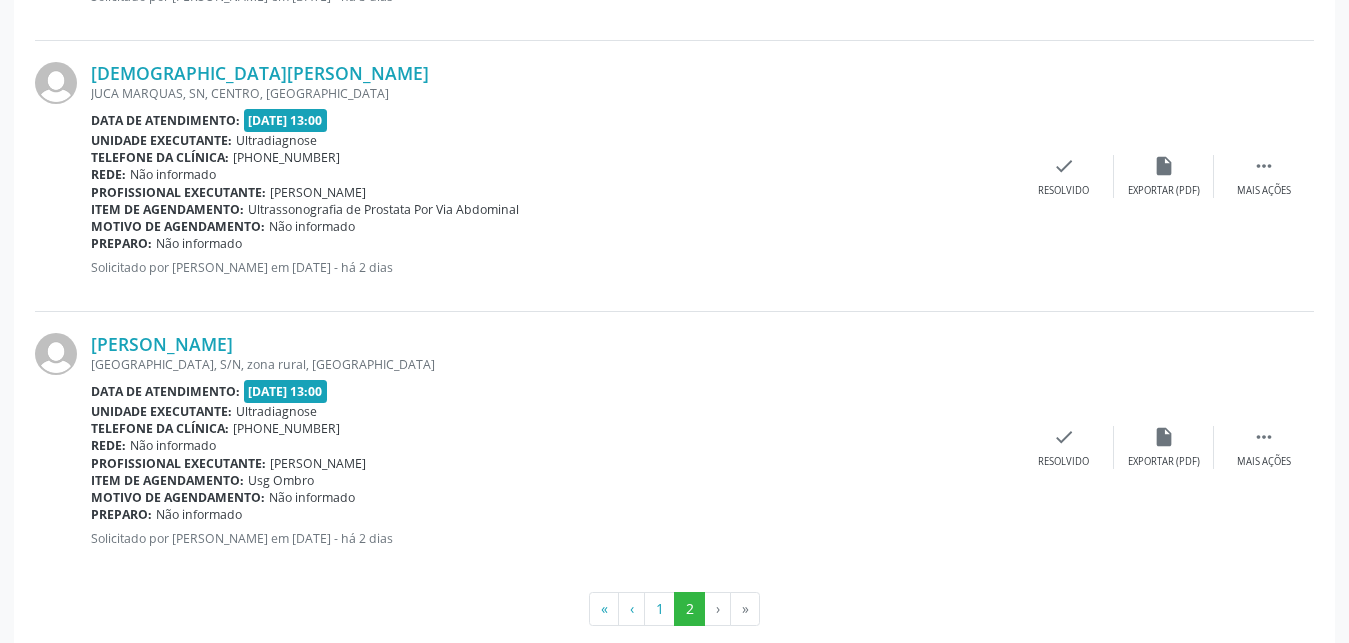 scroll, scrollTop: 3572, scrollLeft: 0, axis: vertical 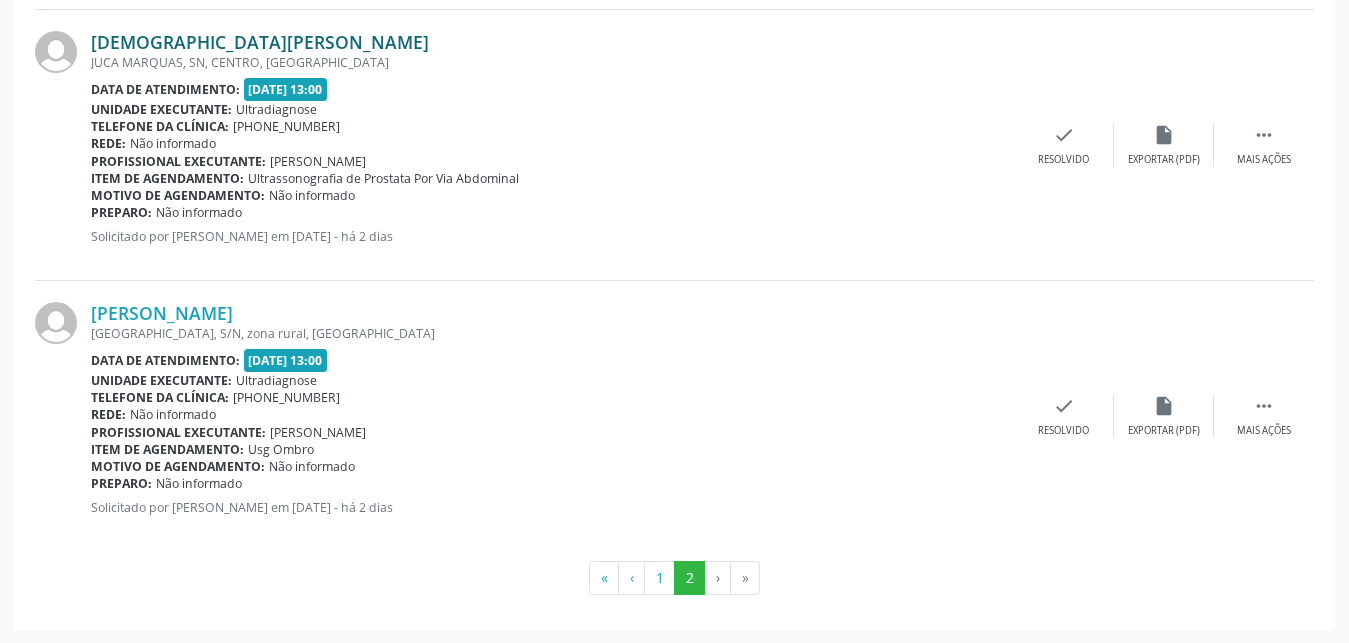 click on "[DEMOGRAPHIC_DATA][PERSON_NAME]" at bounding box center (260, 42) 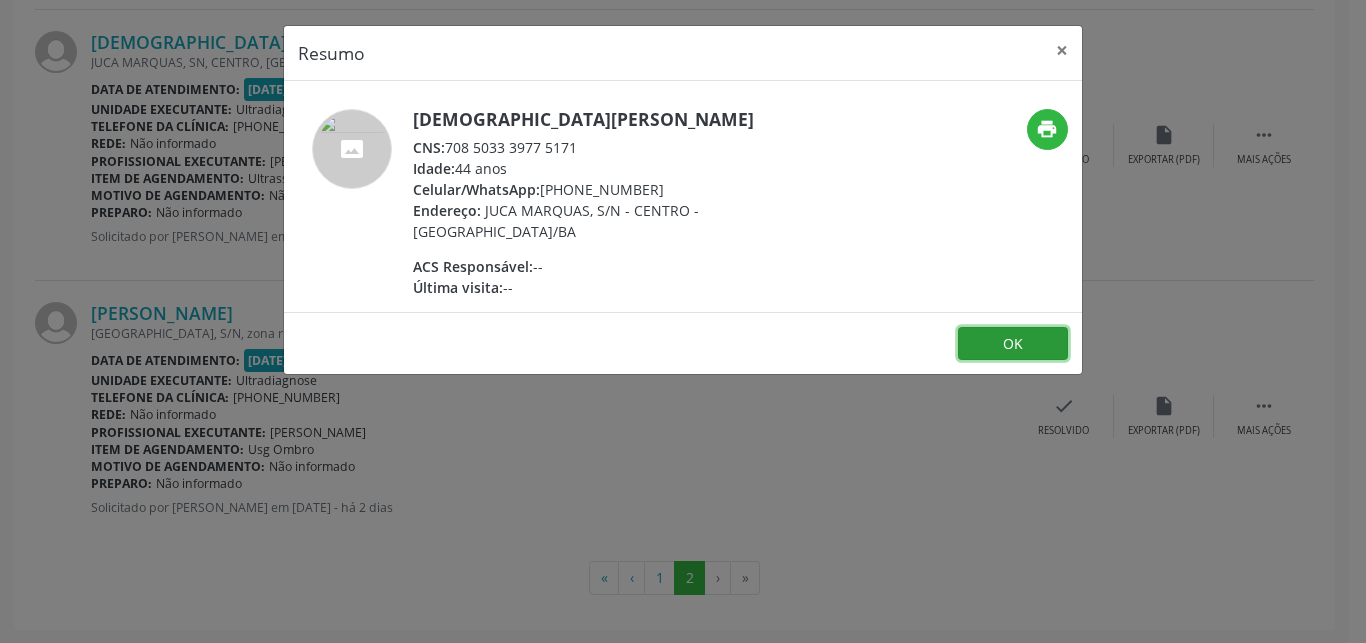 click on "OK" at bounding box center (1013, 344) 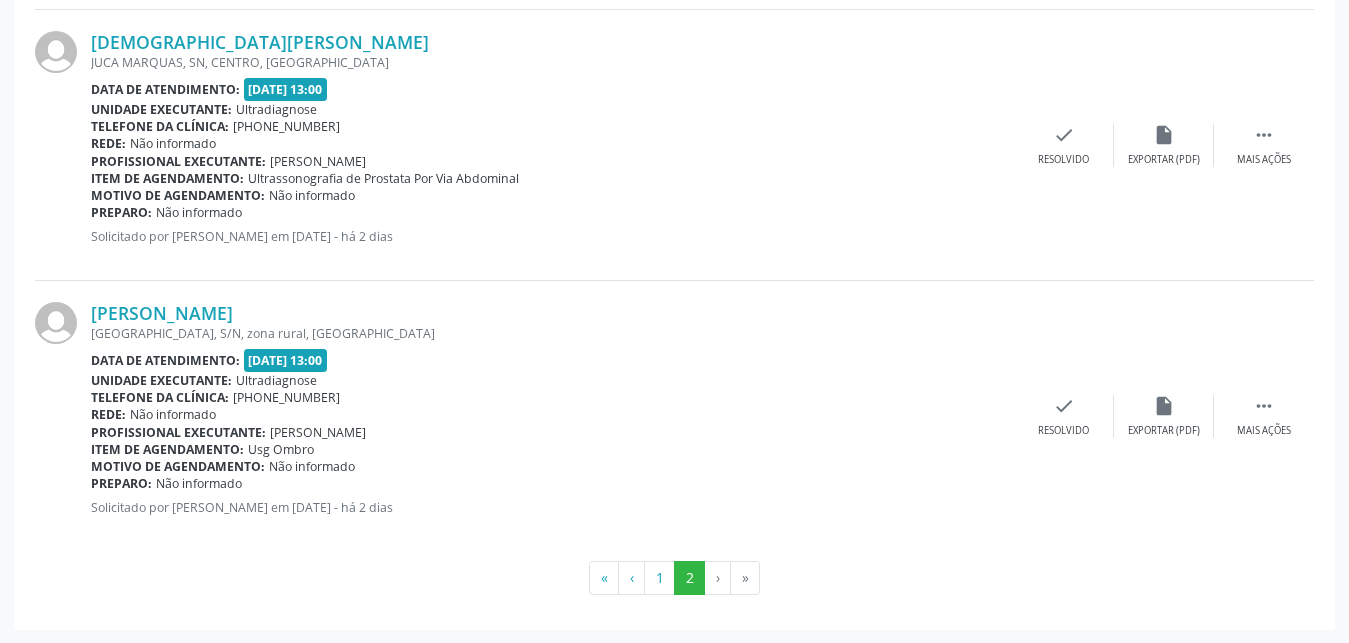 click on "[PERSON_NAME]
[GEOGRAPHIC_DATA], S/N, zona rural, [GEOGRAPHIC_DATA]
Data de atendimento:
[DATE] 13:00
Unidade executante:
Ultradiagnose
Telefone da clínica:
[PHONE_NUMBER]
Rede:
Não informado
Profissional executante:
[PERSON_NAME]
Item de agendamento:
Usg Ombro
Motivo de agendamento:
Não informado
Preparo:
Não informado
Solicitado por [PERSON_NAME] em [DATE] - há 2 dias" at bounding box center (552, 416) 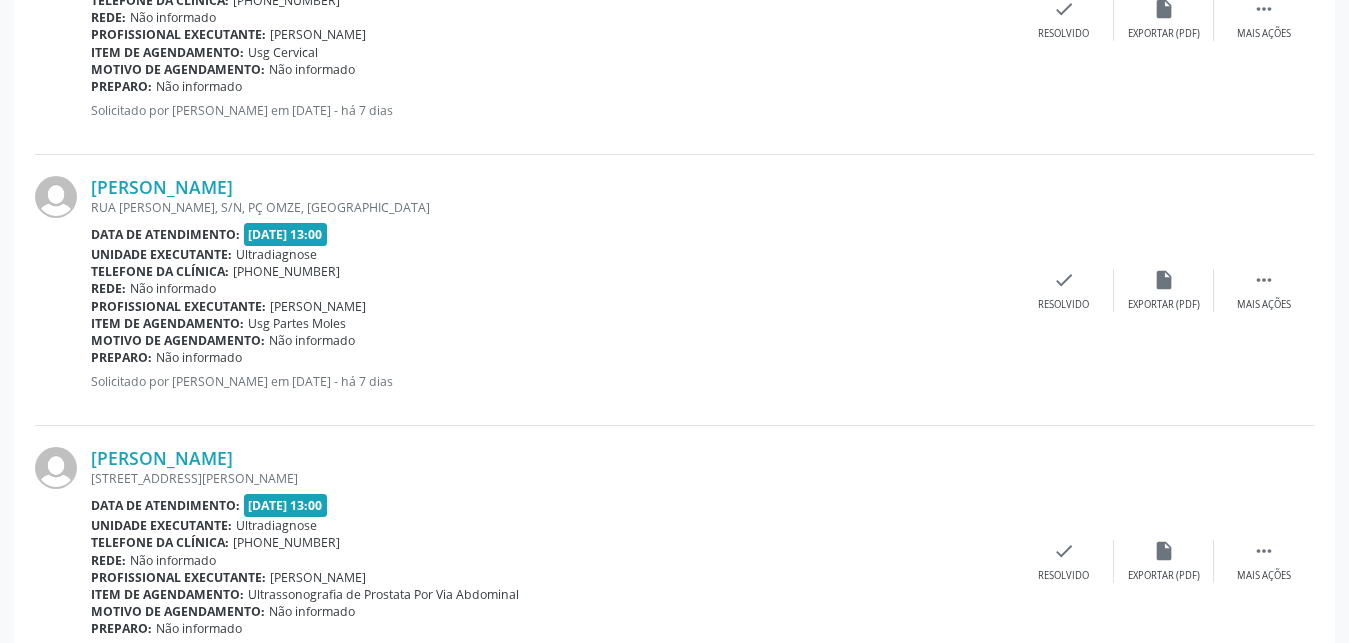 scroll, scrollTop: 614, scrollLeft: 0, axis: vertical 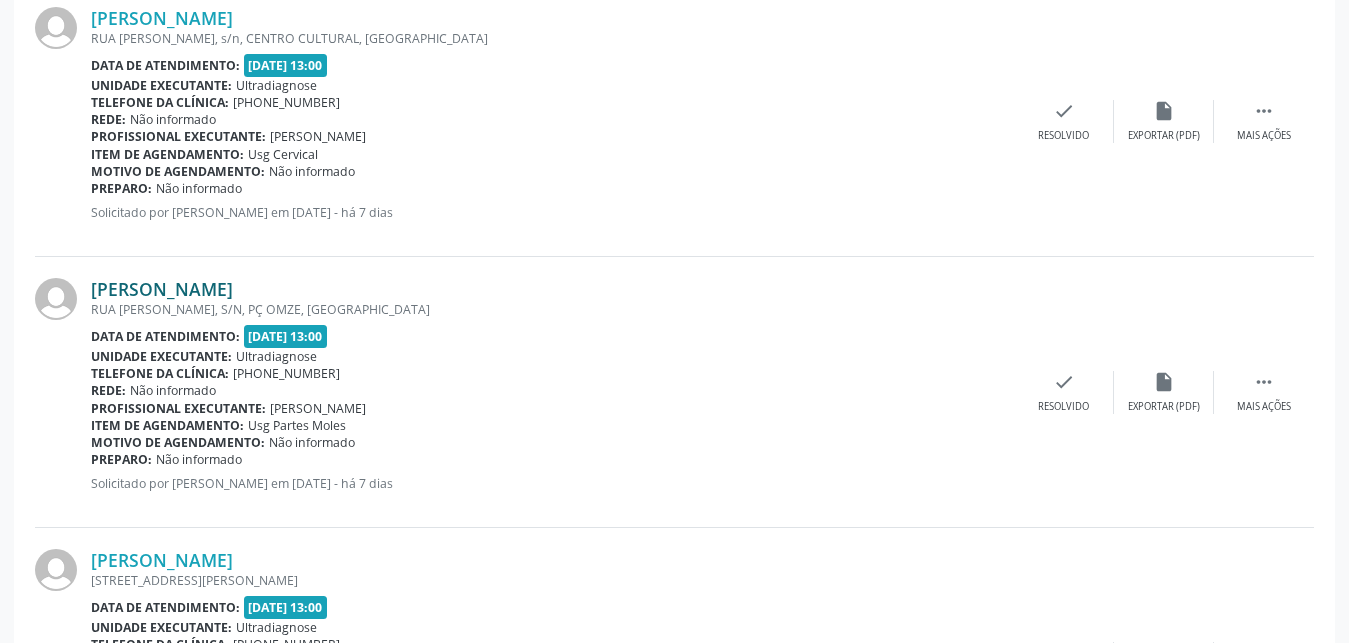 click on "[PERSON_NAME]" at bounding box center [162, 289] 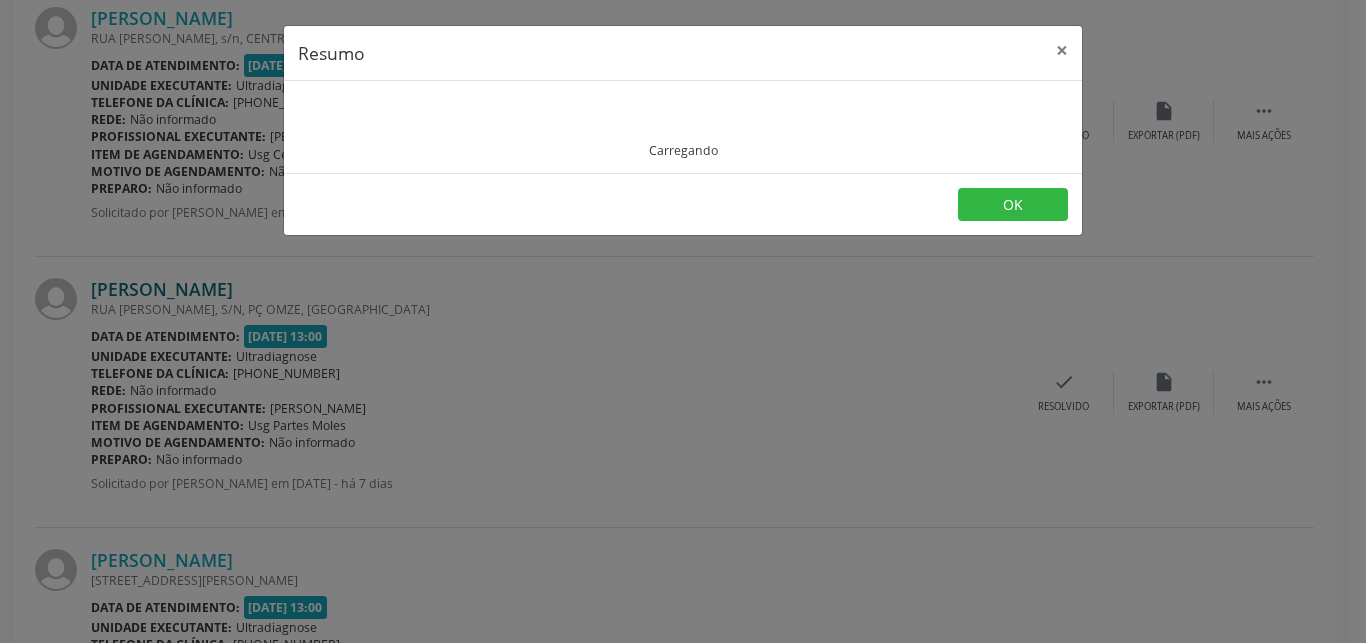 click on "Resumo ×
Carregando
OK" at bounding box center [683, 321] 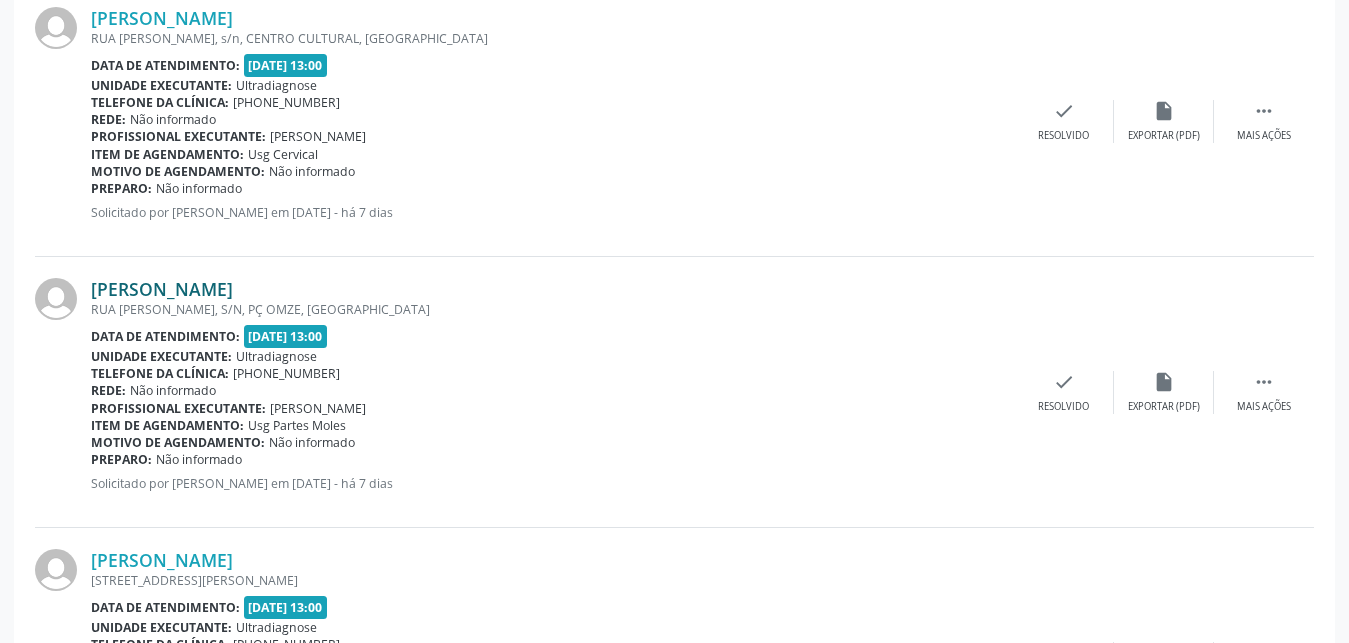 click on "[PERSON_NAME]" at bounding box center [162, 289] 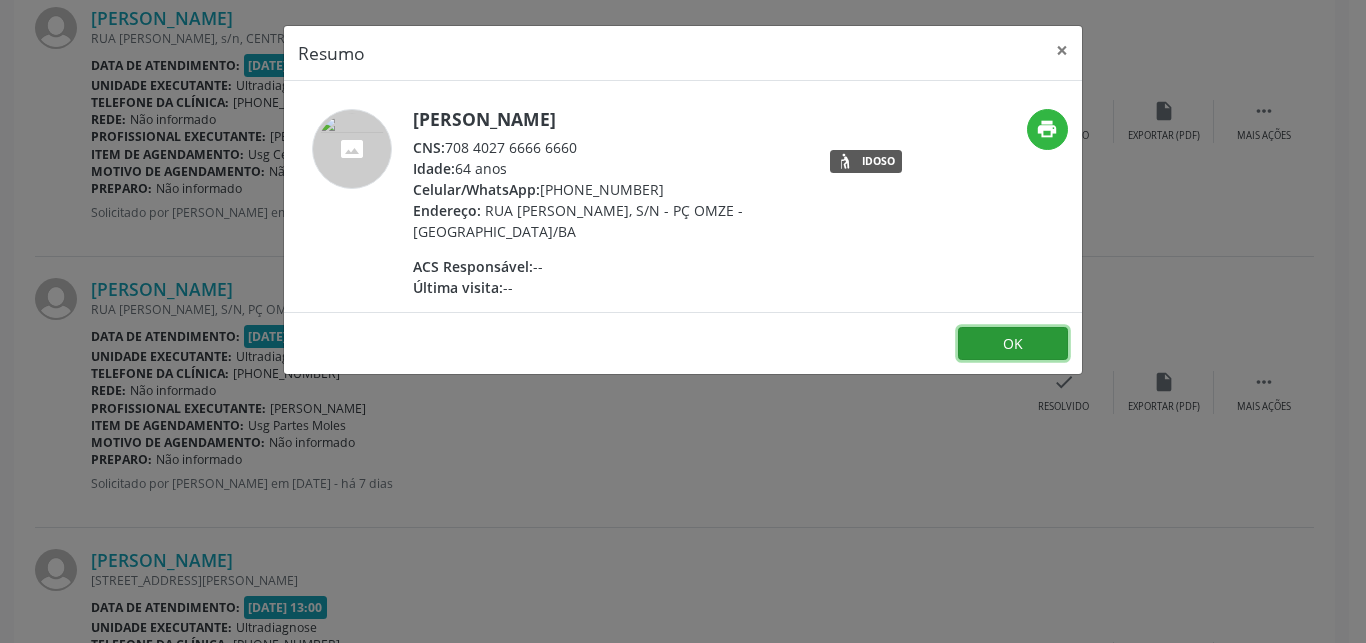click on "OK" at bounding box center [1013, 344] 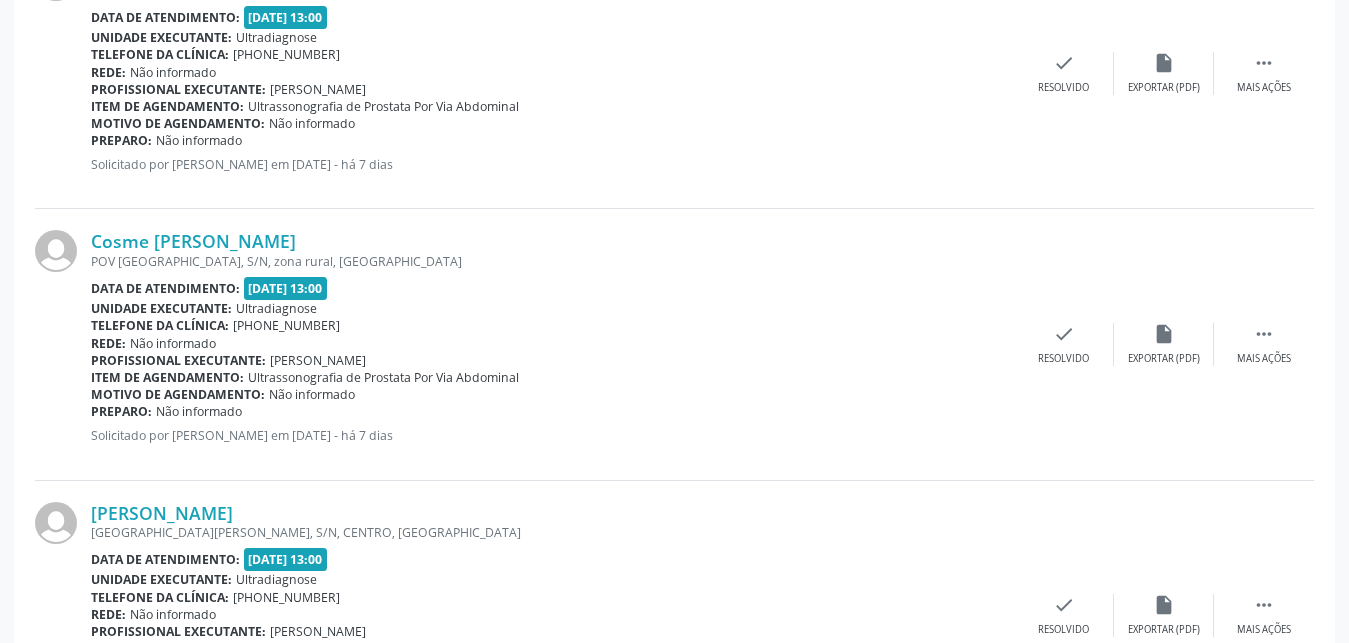 scroll, scrollTop: 1321, scrollLeft: 0, axis: vertical 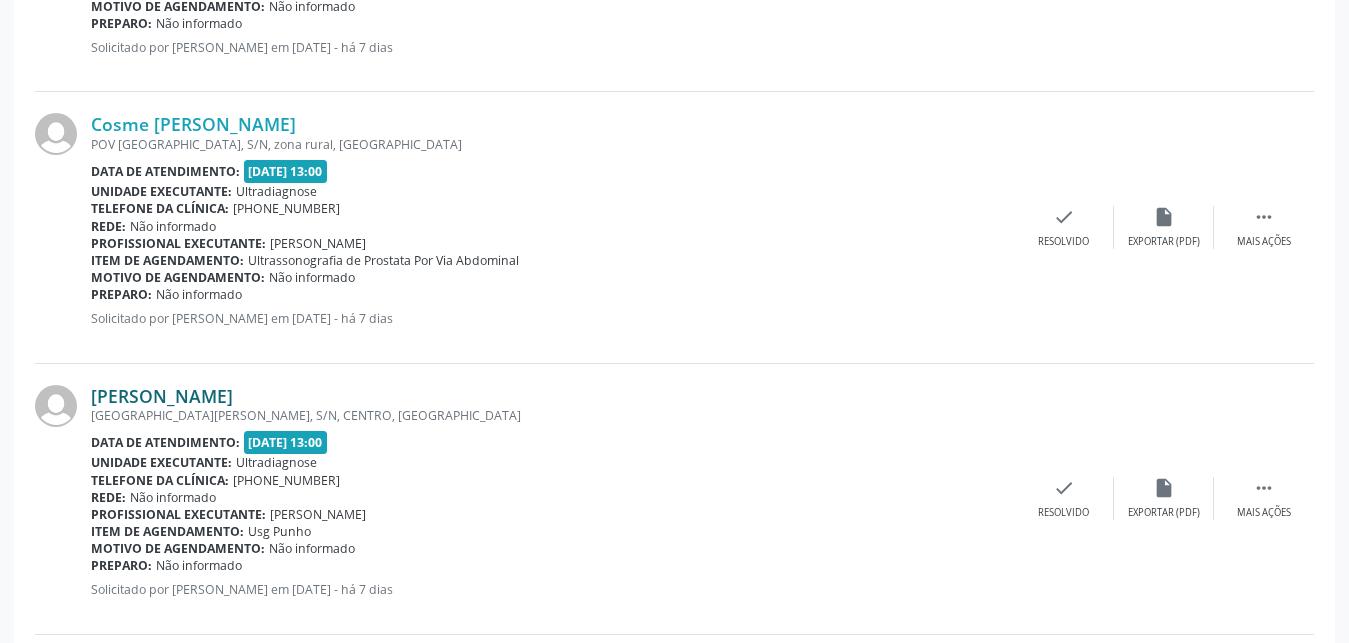 click on "[PERSON_NAME]" at bounding box center (162, 396) 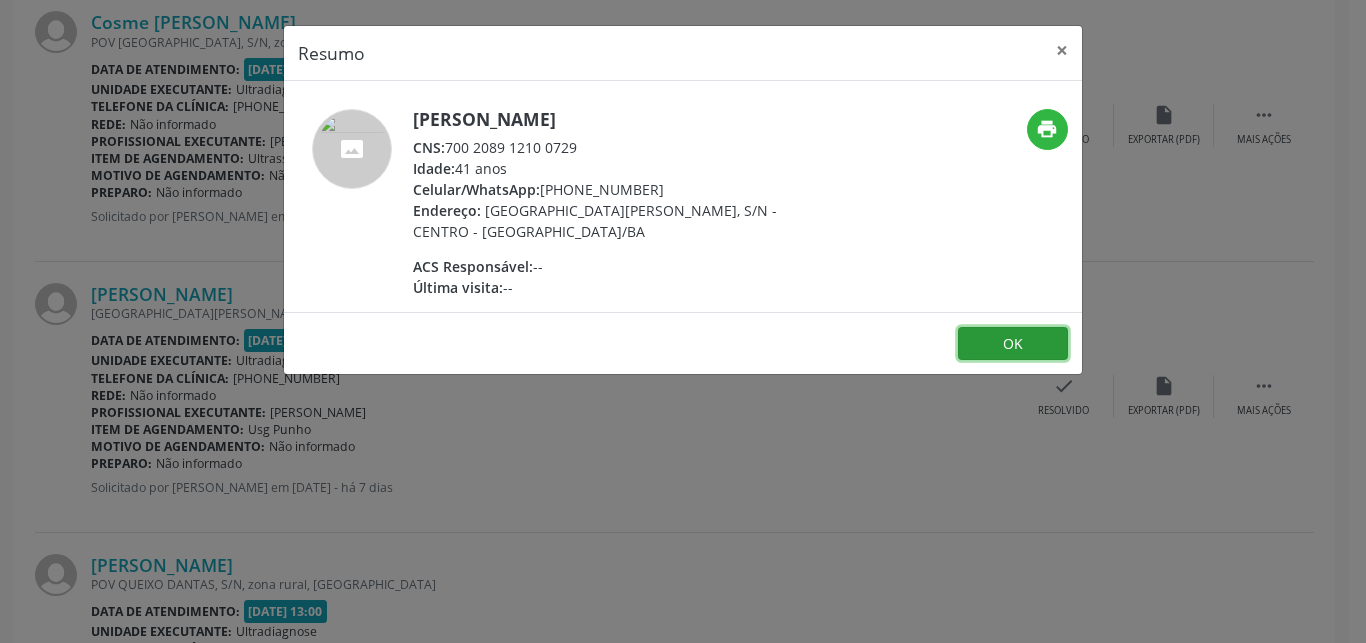 click on "OK" at bounding box center (1013, 344) 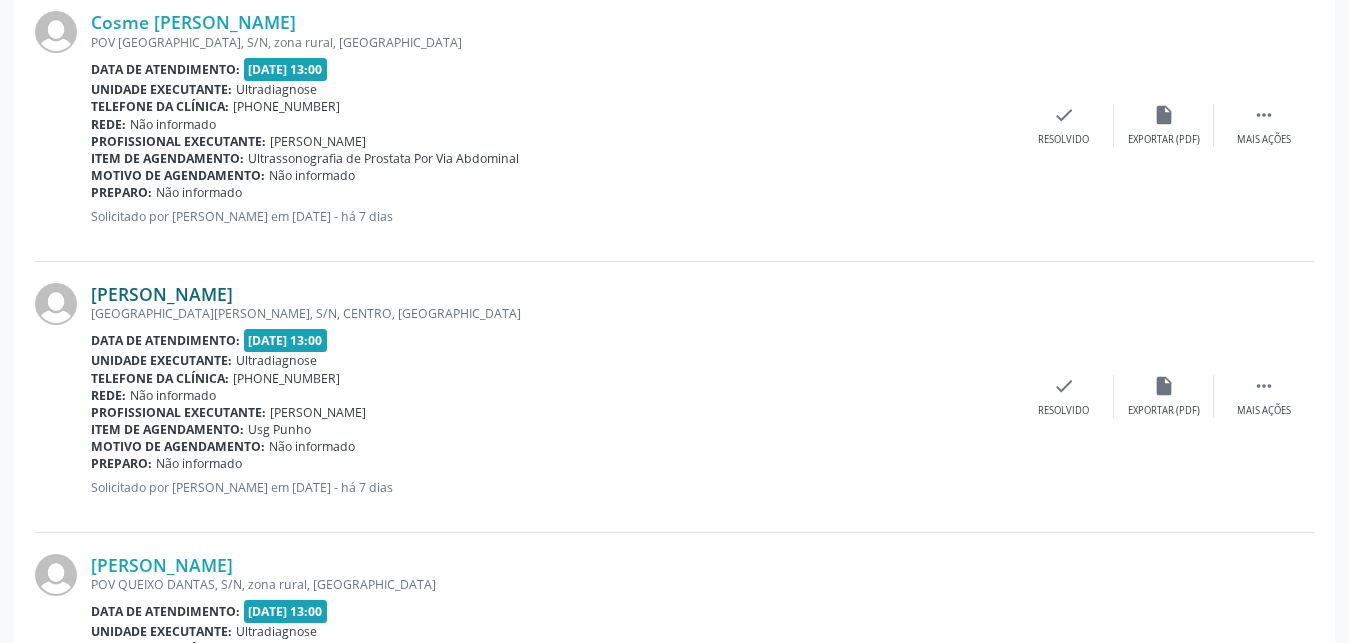 click on "[PERSON_NAME]" at bounding box center [162, 294] 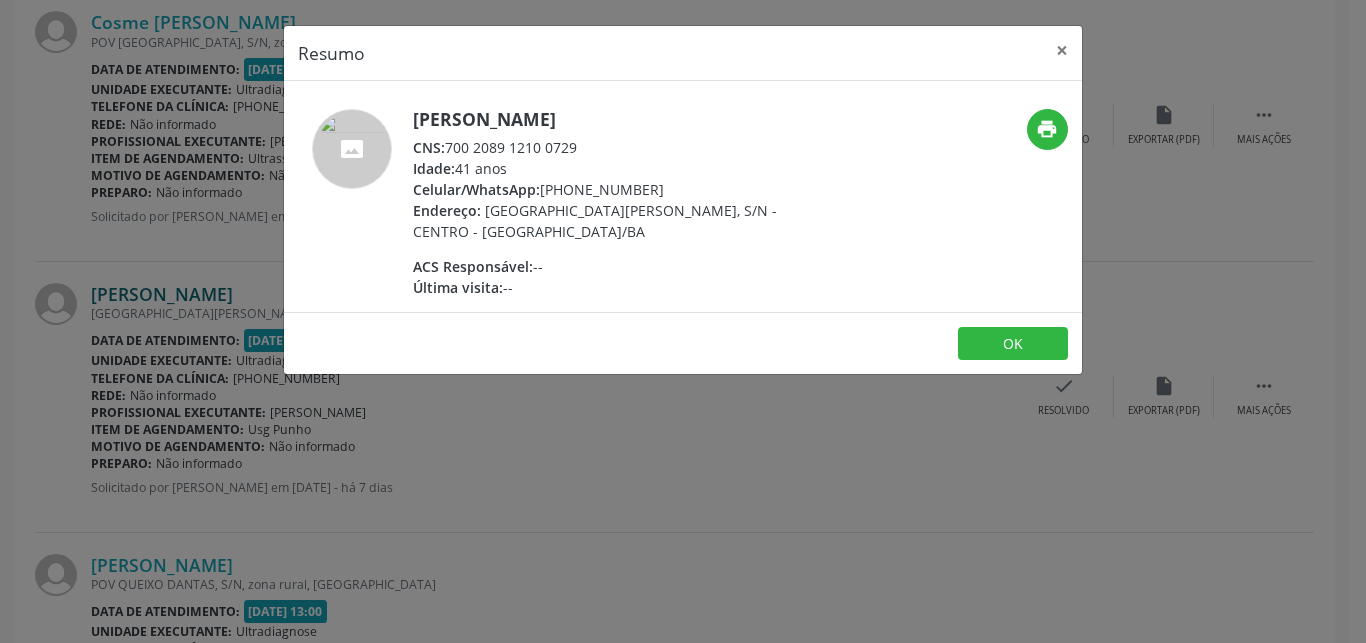 click on "Resumo ×
[PERSON_NAME]
CNS:
700 2089 1210 0729
Idade:
41 anos
Celular/WhatsApp:
[PHONE_NUMBER]
Endereço:
[GEOGRAPHIC_DATA][PERSON_NAME],
S/N -
CENTRO
-
[GEOGRAPHIC_DATA]/BA
ACS Responsável:
--
Última visita:
--
print   OK" at bounding box center [683, 321] 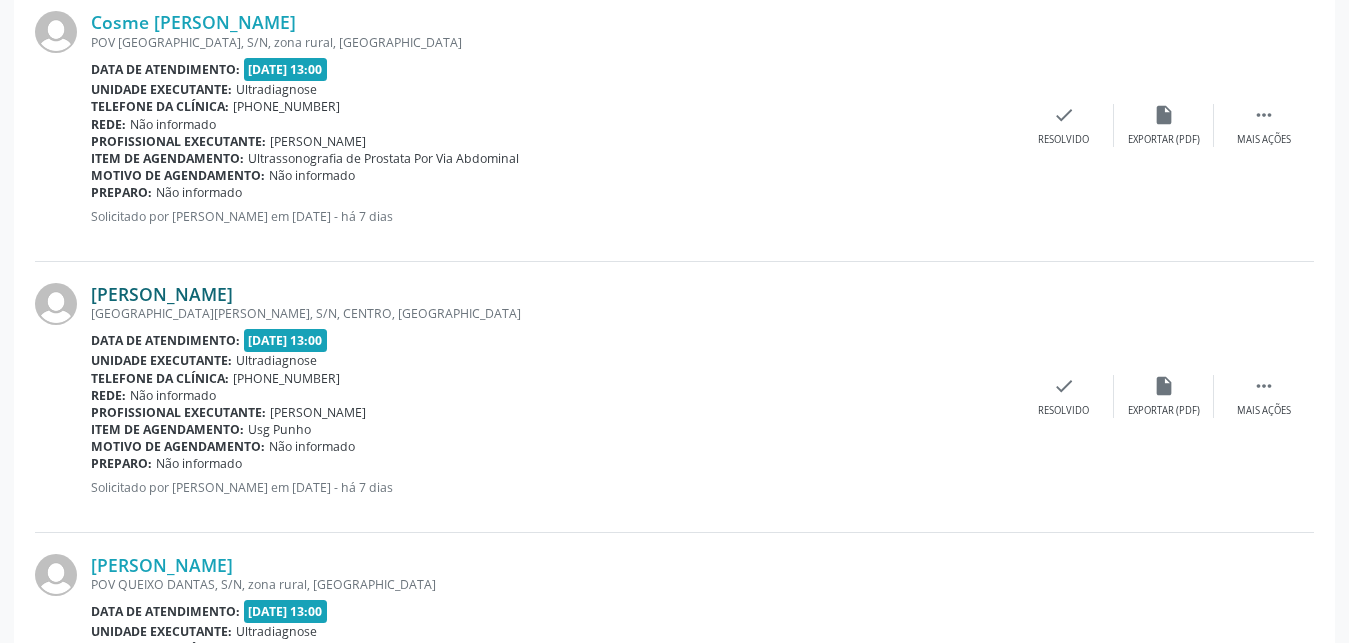 click on "[PERSON_NAME]" at bounding box center [162, 294] 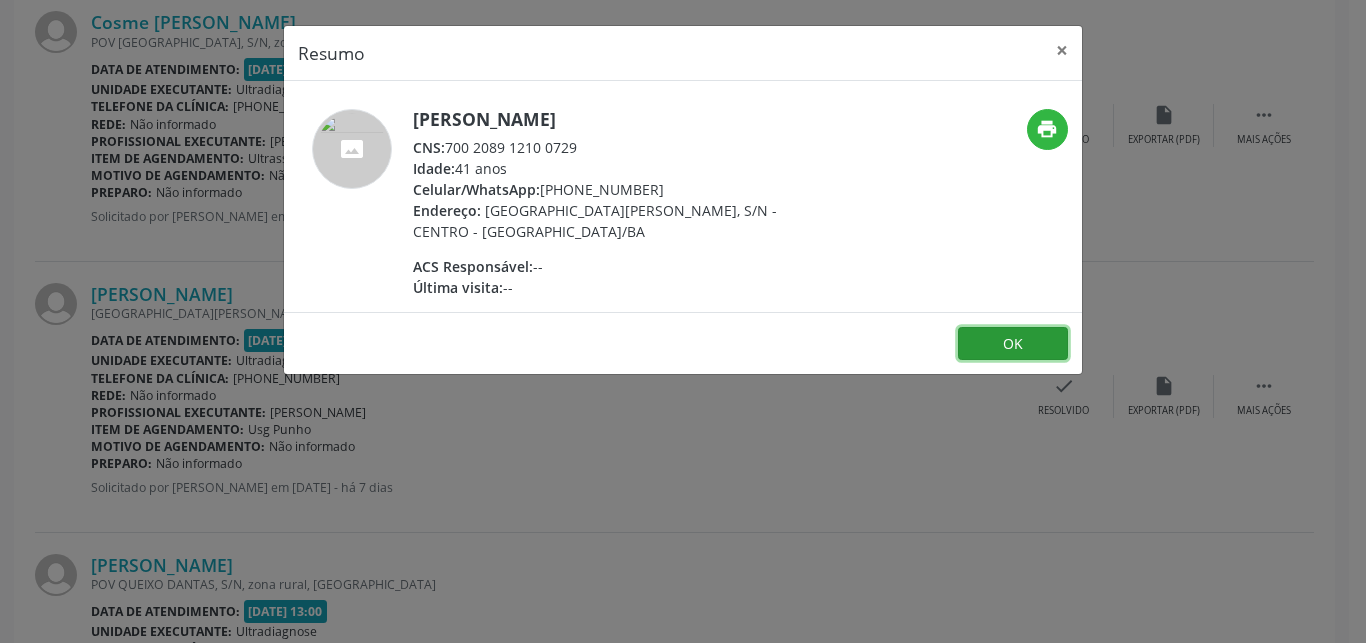 click on "OK" at bounding box center [1013, 344] 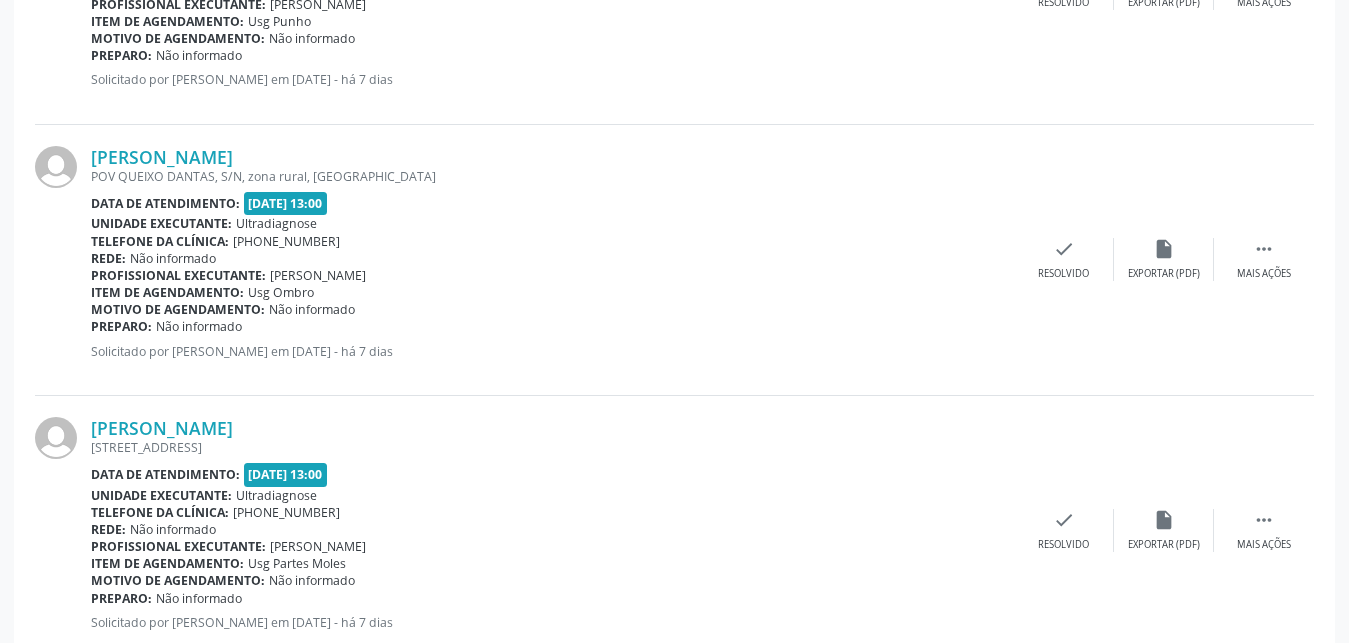 scroll, scrollTop: 2035, scrollLeft: 0, axis: vertical 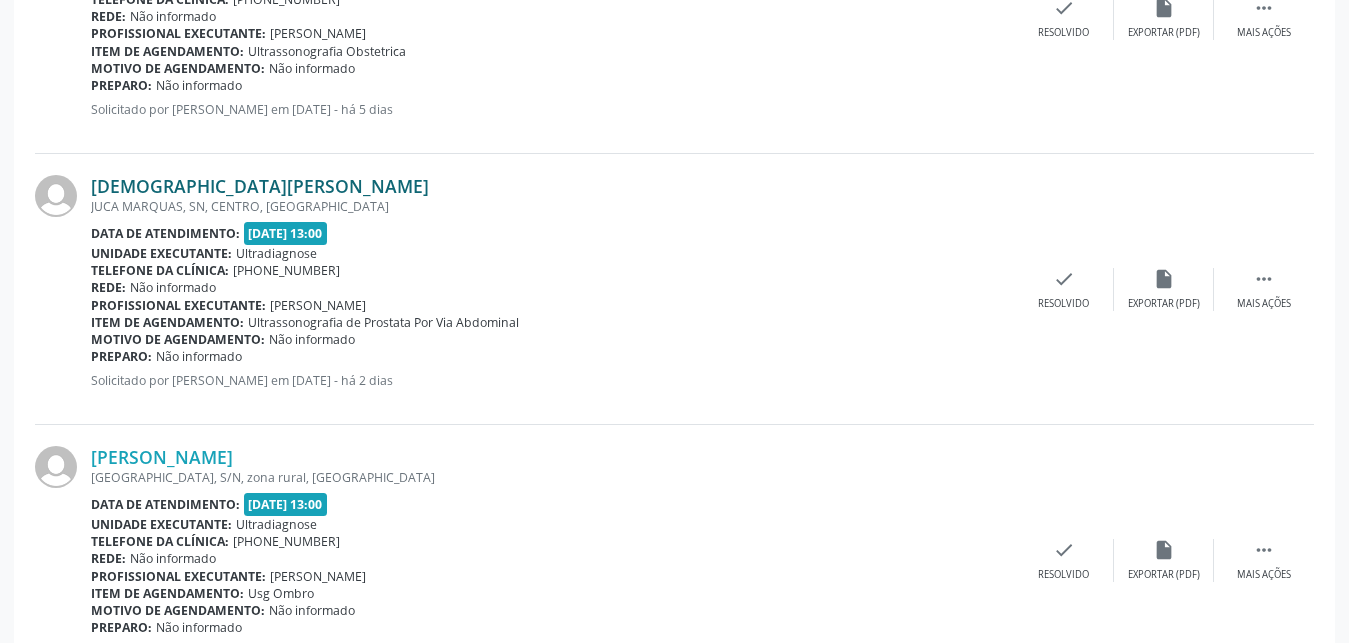 click on "[DEMOGRAPHIC_DATA][PERSON_NAME]" at bounding box center [260, 186] 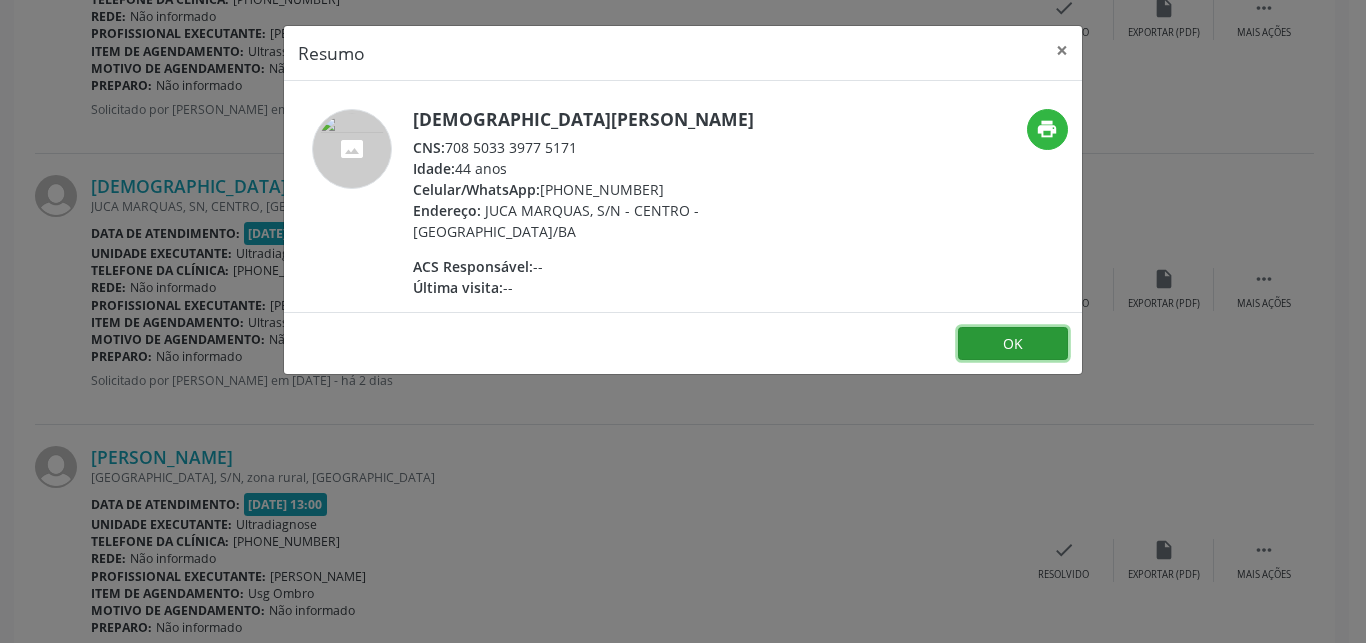 click on "OK" at bounding box center [1013, 344] 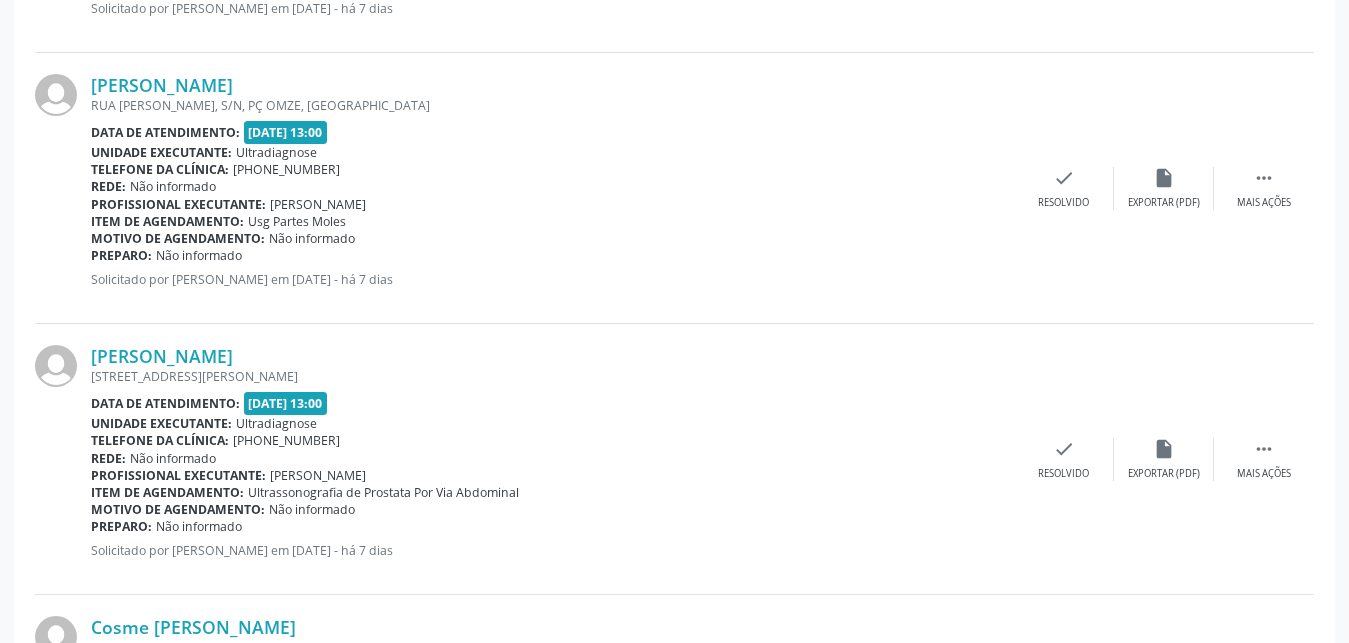 scroll, scrollTop: 512, scrollLeft: 0, axis: vertical 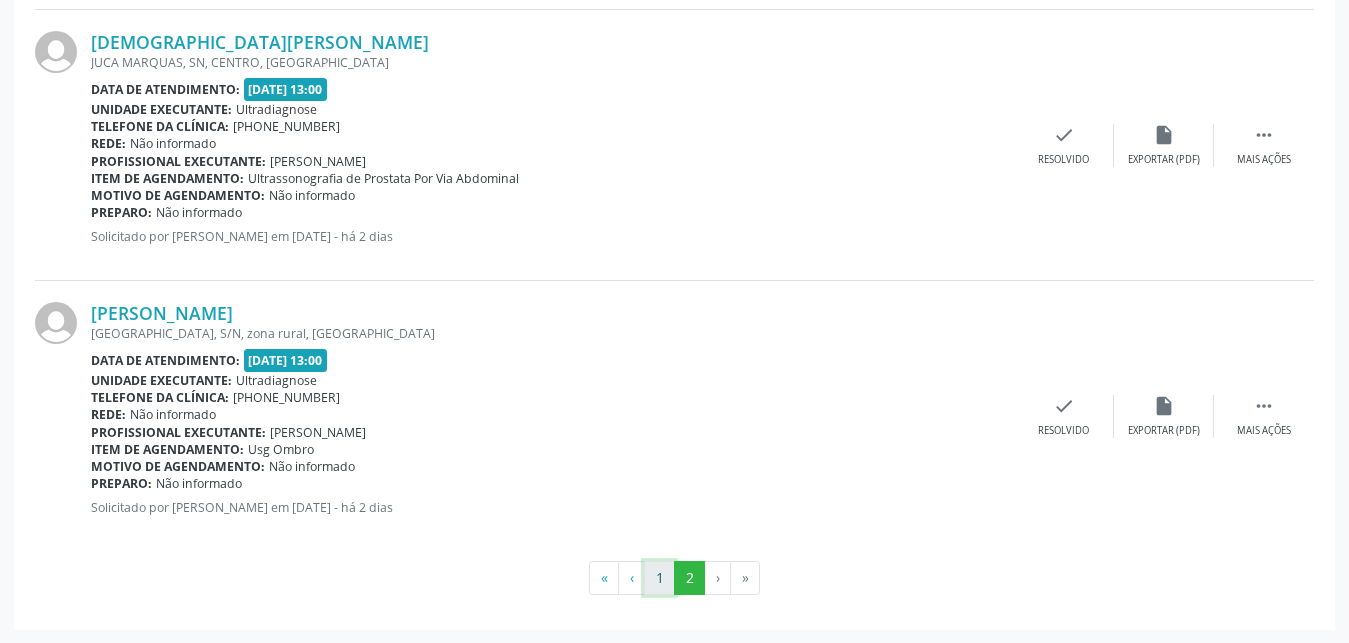 click on "1" at bounding box center (659, 578) 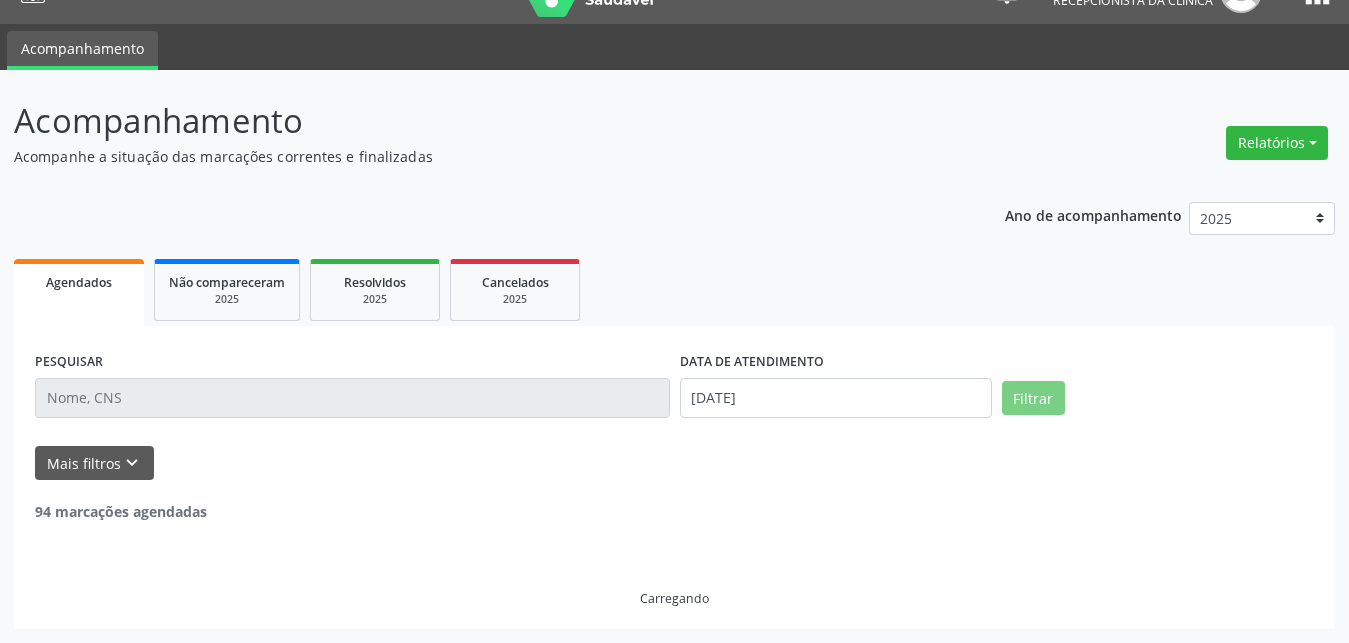 scroll, scrollTop: 40, scrollLeft: 0, axis: vertical 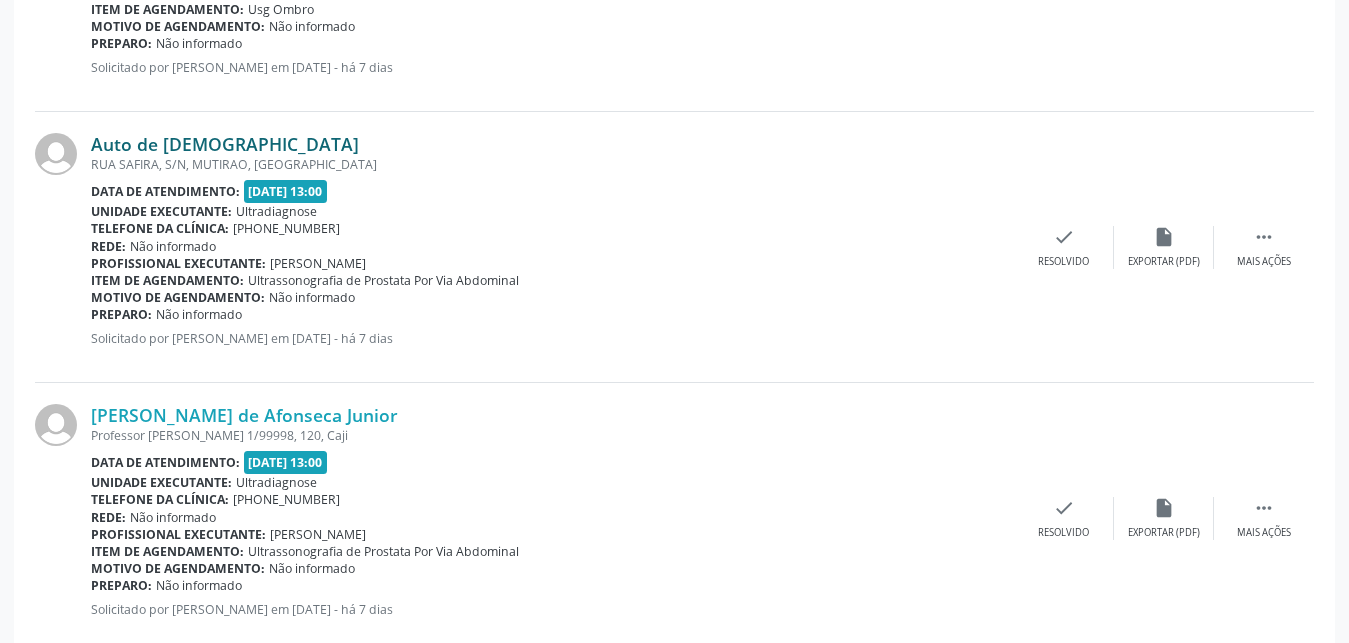click on "Auto de [DEMOGRAPHIC_DATA]" at bounding box center [225, 144] 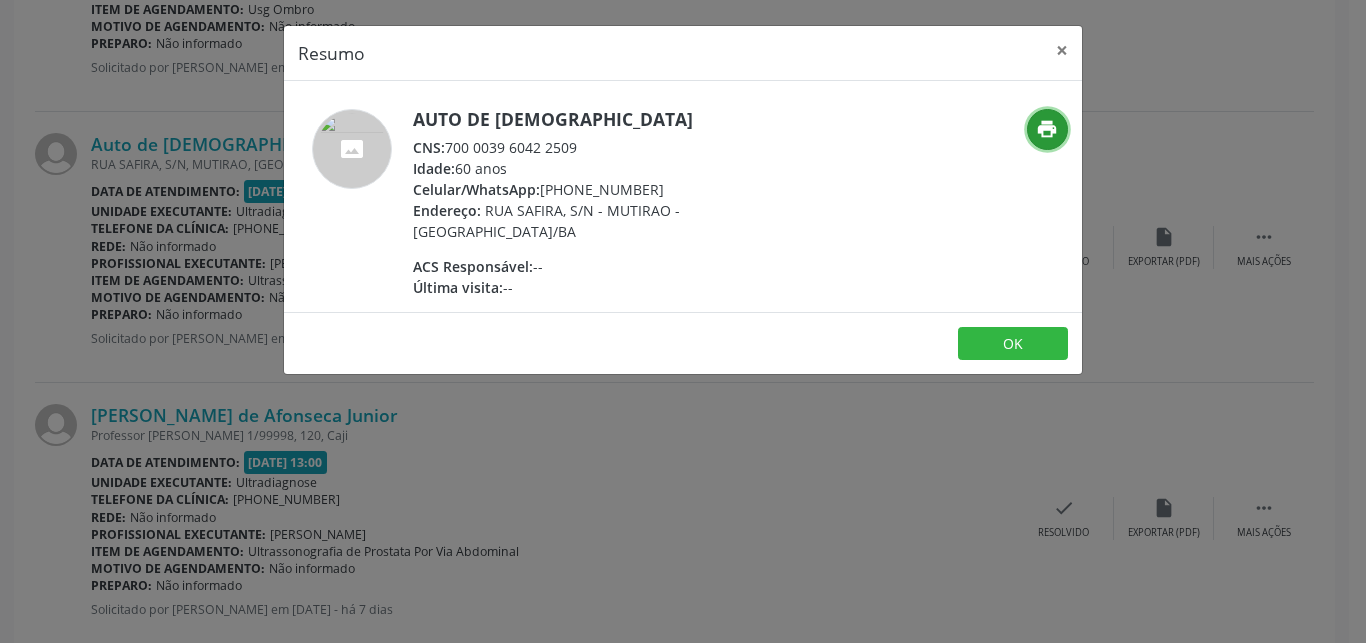 click on "print" at bounding box center (1047, 129) 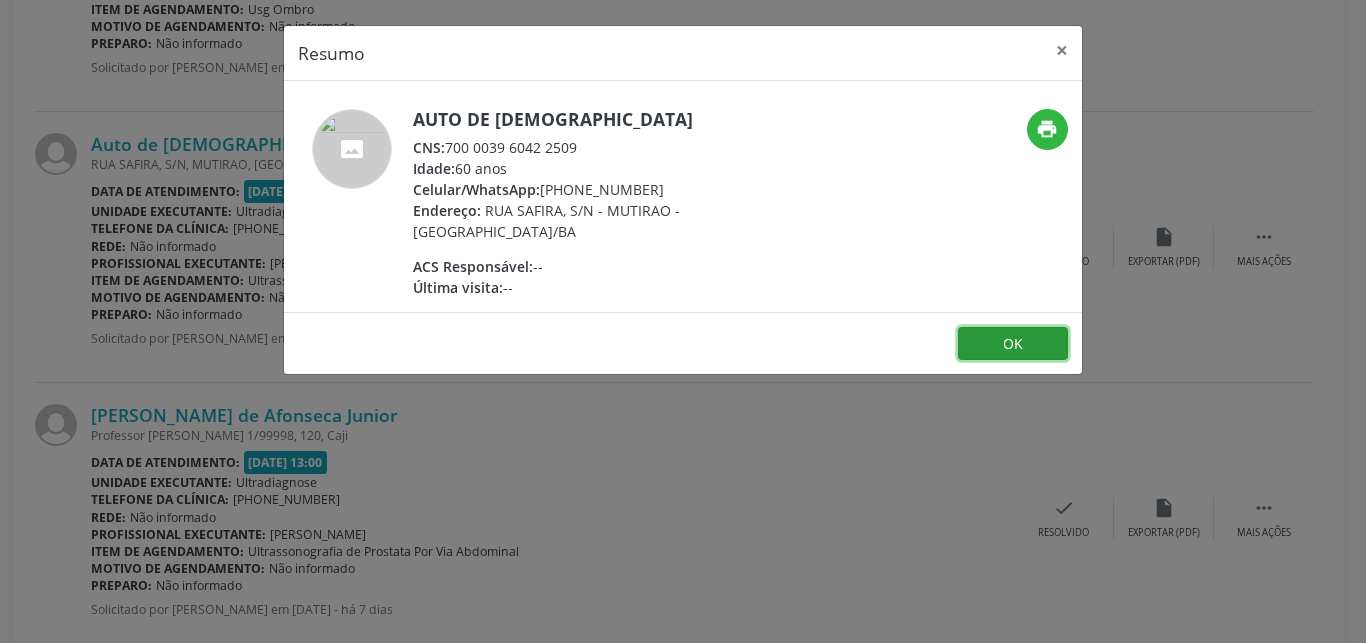 click on "OK" at bounding box center [1013, 344] 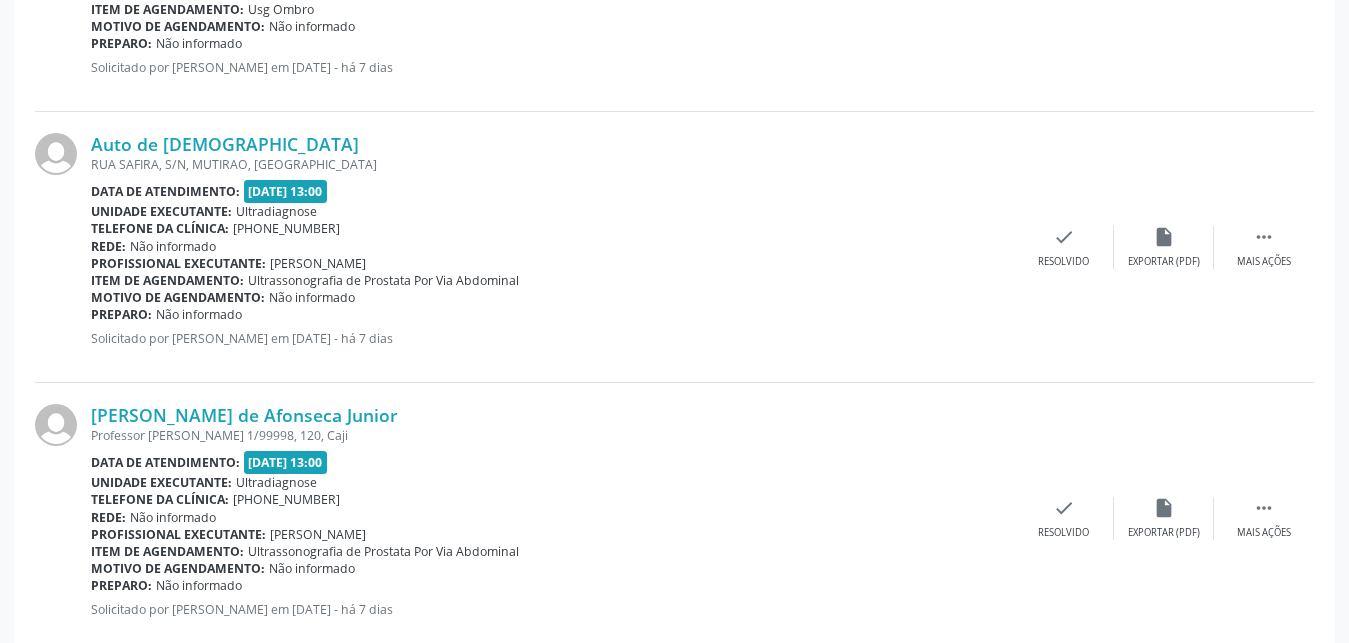 scroll, scrollTop: 4114, scrollLeft: 0, axis: vertical 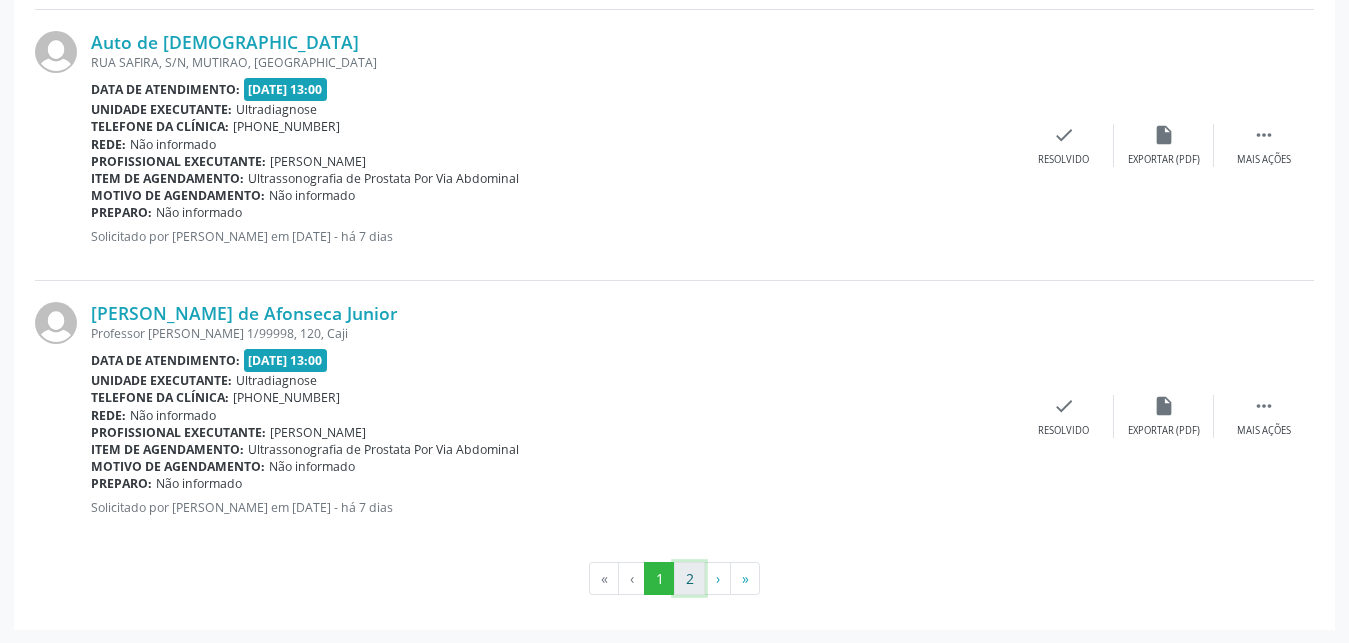click on "2" at bounding box center [689, 579] 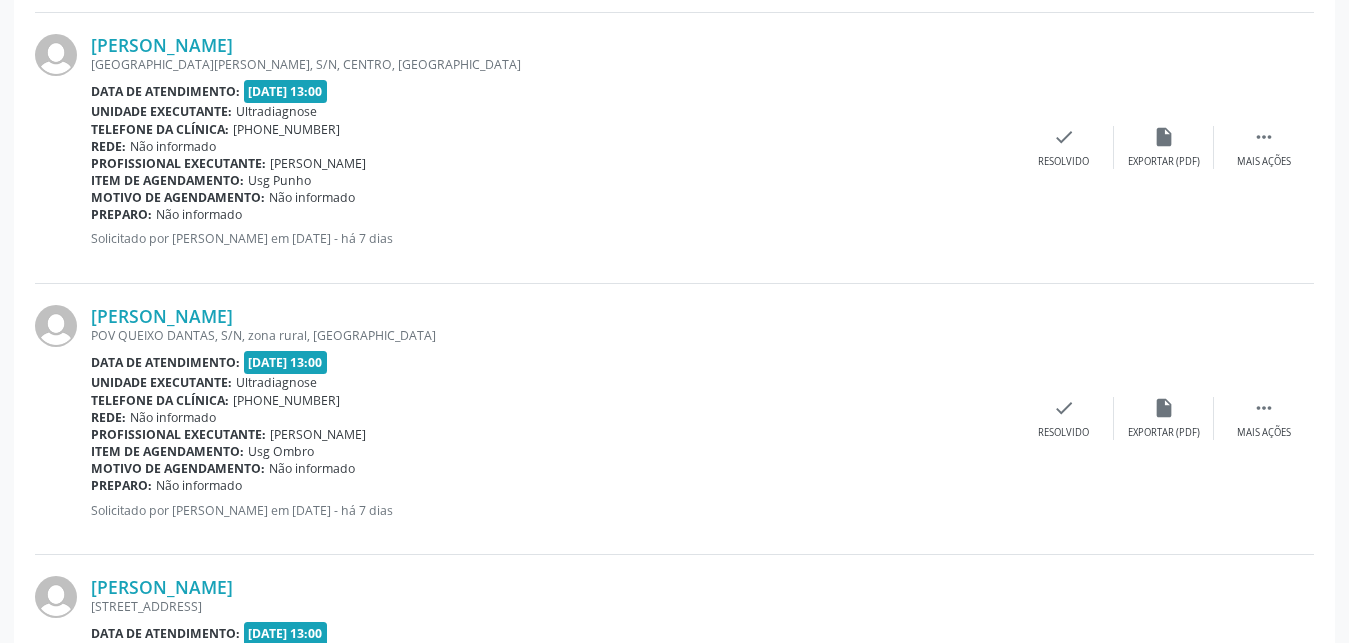 scroll, scrollTop: 1876, scrollLeft: 0, axis: vertical 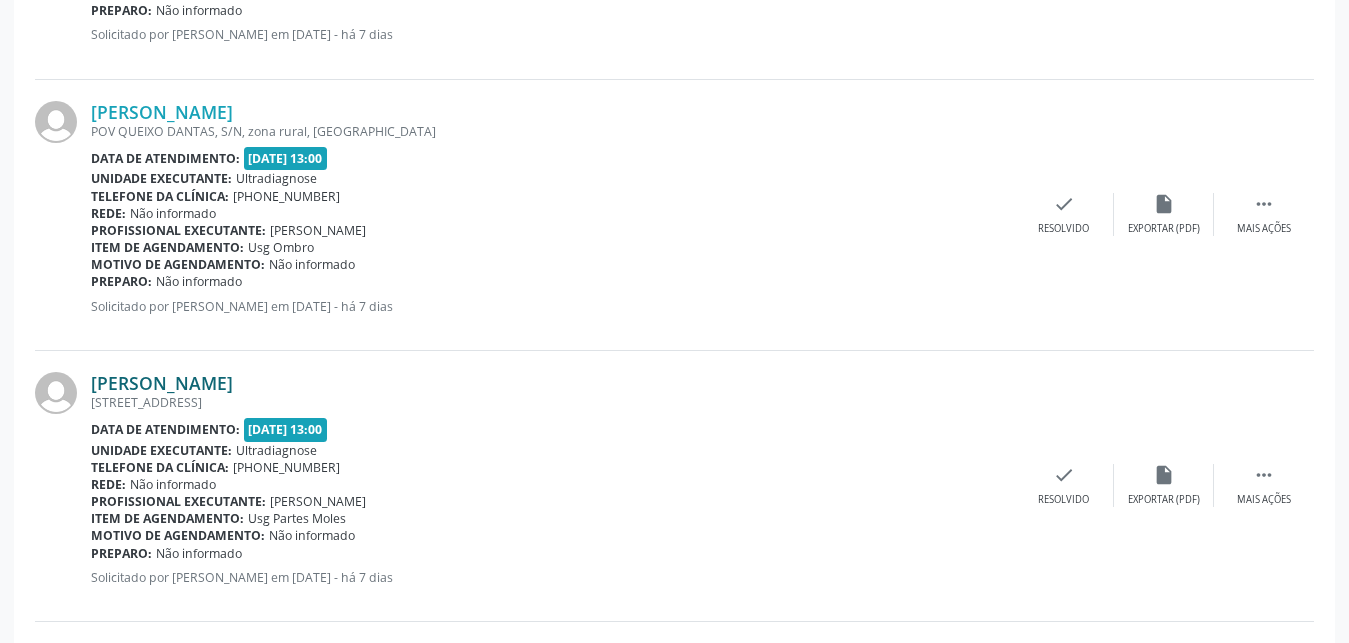 click on "[PERSON_NAME]" at bounding box center (162, 383) 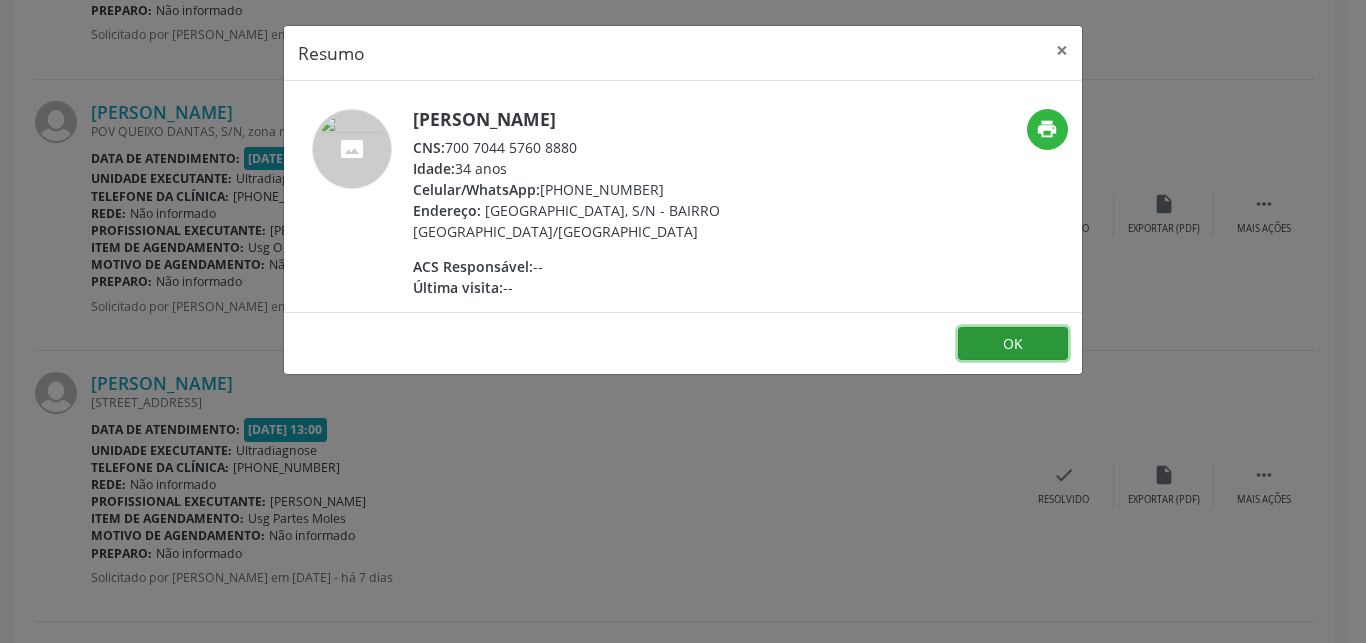 click on "OK" at bounding box center [1013, 344] 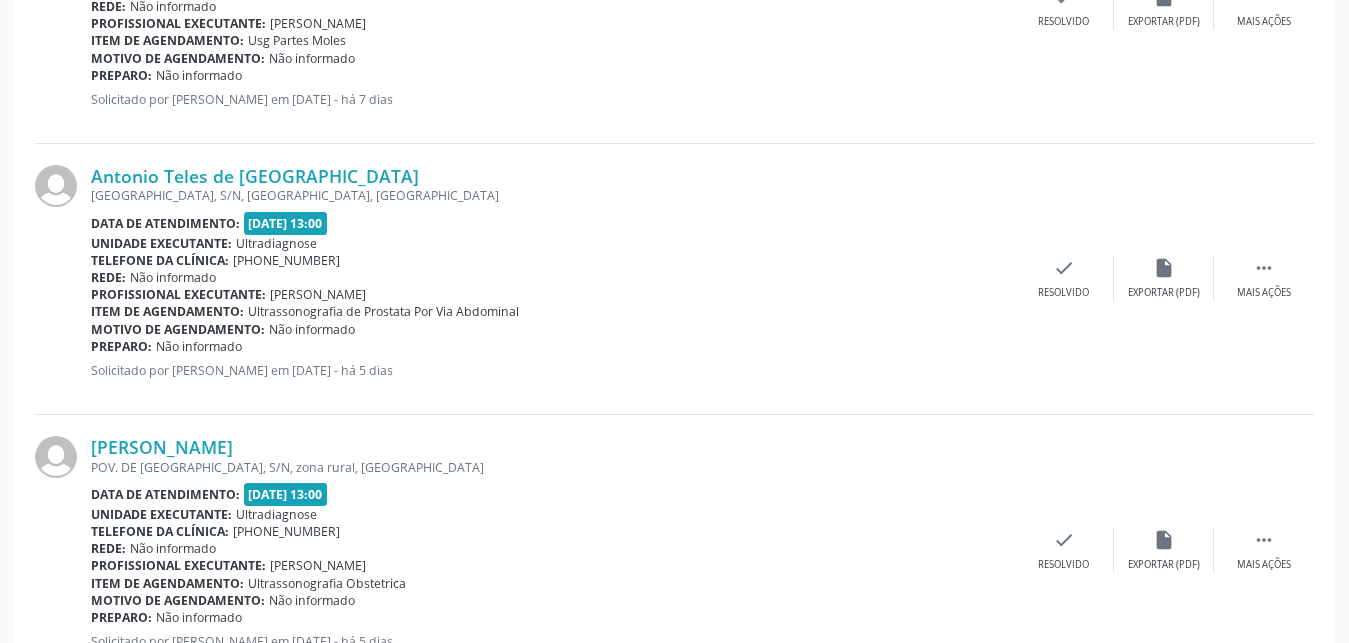 scroll, scrollTop: 2998, scrollLeft: 0, axis: vertical 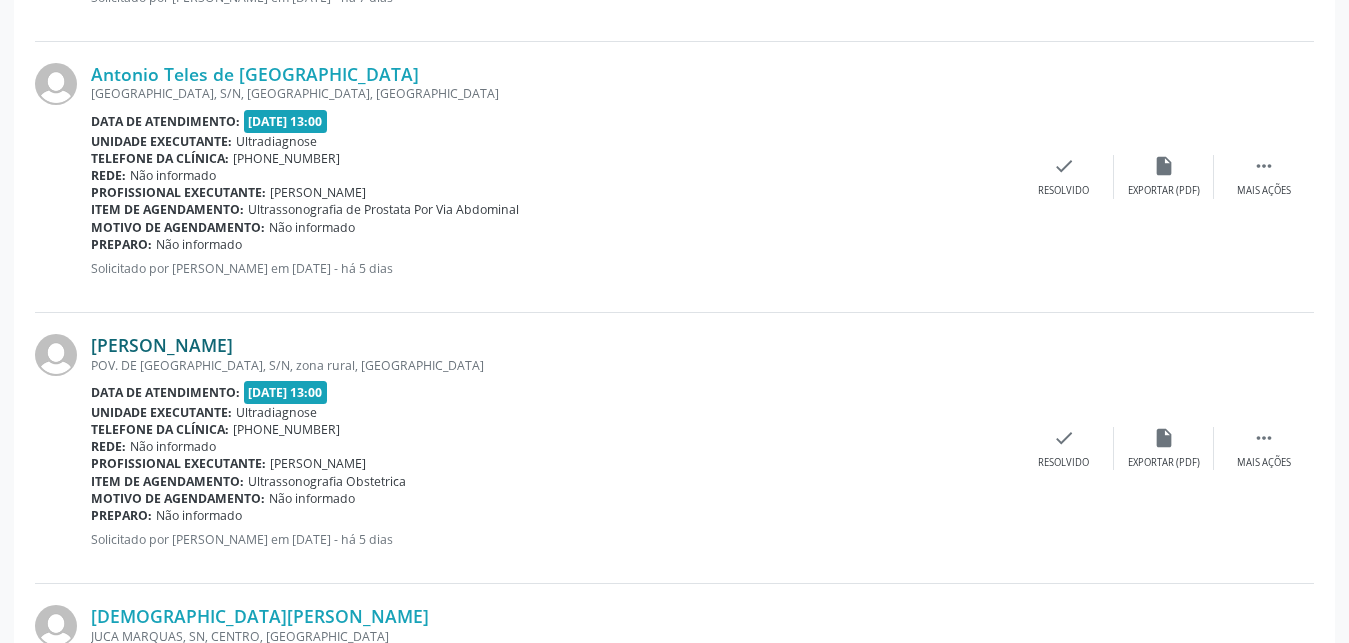 click on "[PERSON_NAME]" at bounding box center (162, 345) 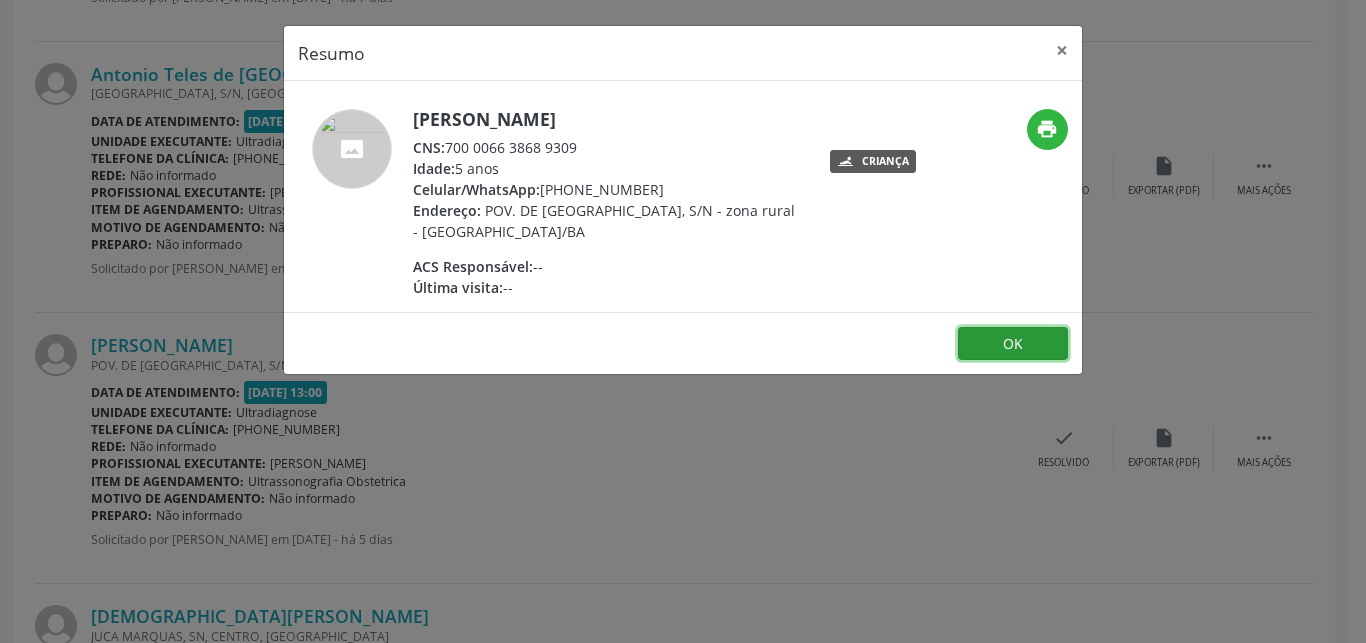 click on "OK" at bounding box center [1013, 344] 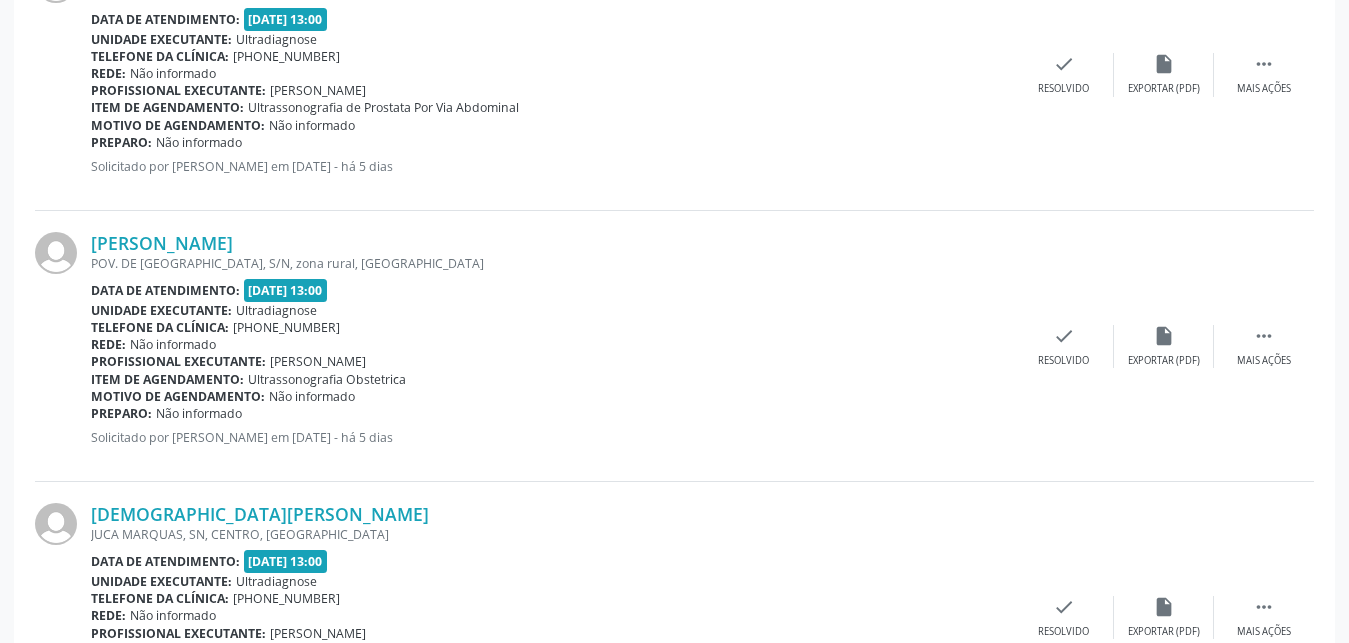 scroll, scrollTop: 2998, scrollLeft: 0, axis: vertical 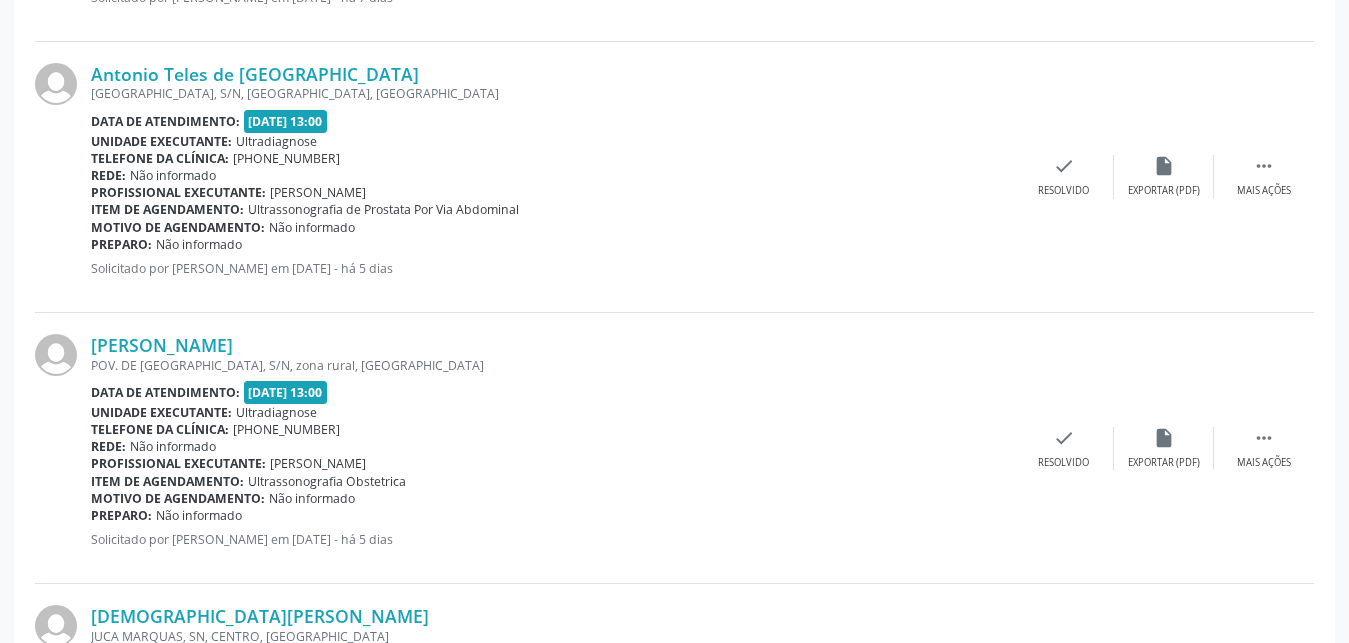 click on "POV. DE [GEOGRAPHIC_DATA], S/N, zona rural, [GEOGRAPHIC_DATA]" at bounding box center (552, 365) 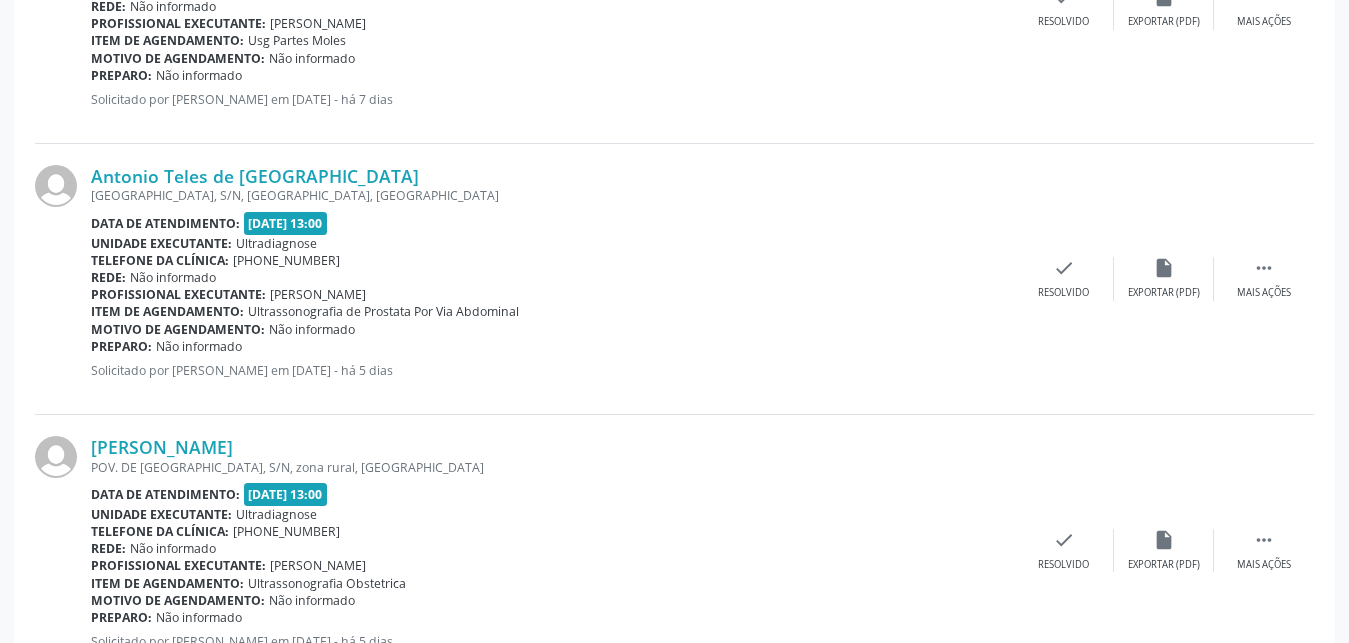 scroll, scrollTop: 2998, scrollLeft: 0, axis: vertical 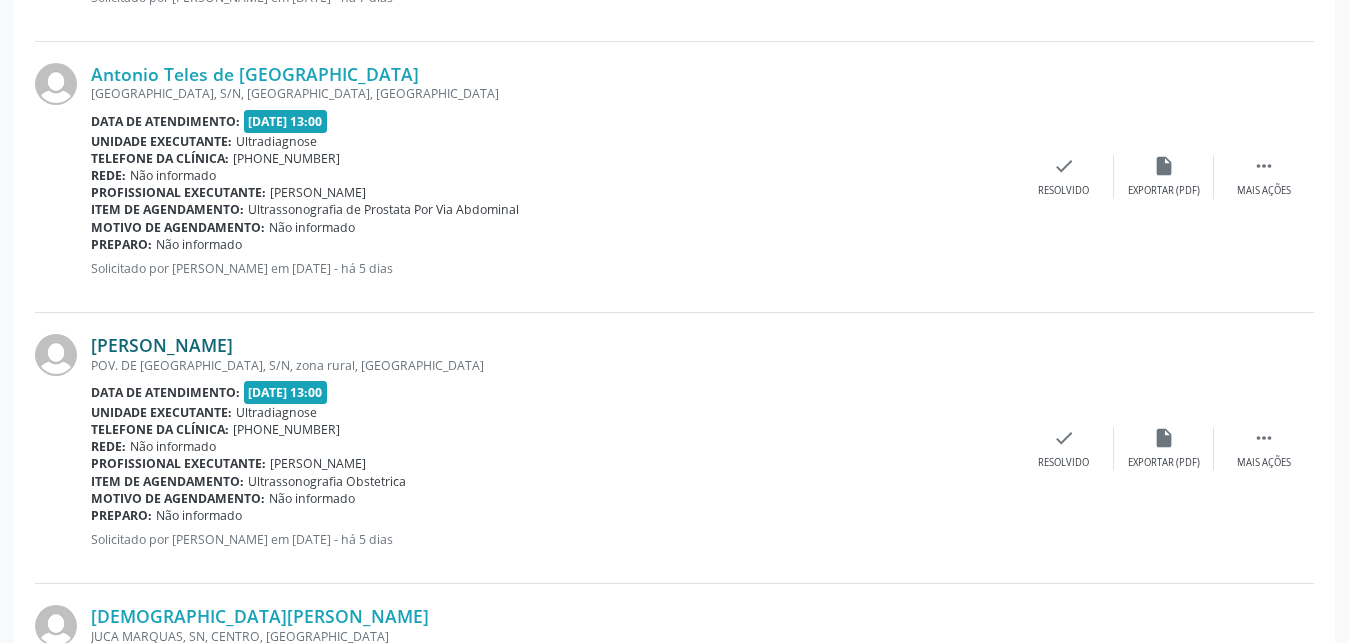 click on "[PERSON_NAME]" at bounding box center (162, 345) 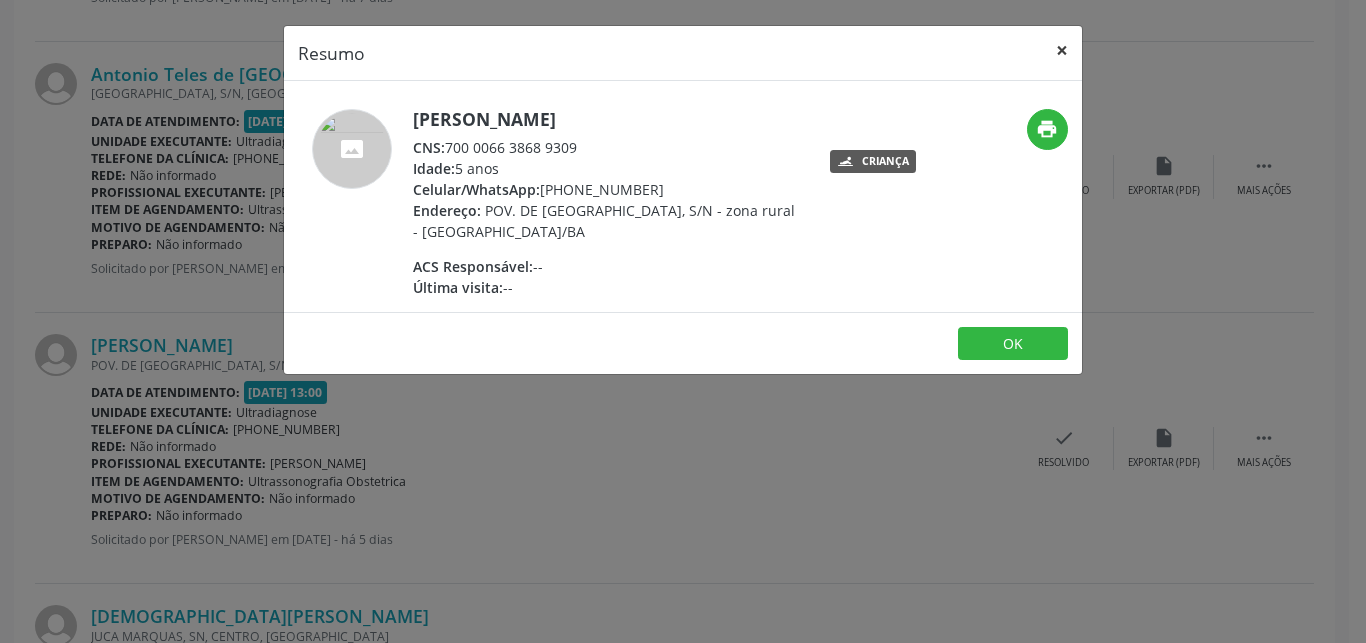 click on "×" at bounding box center (1062, 50) 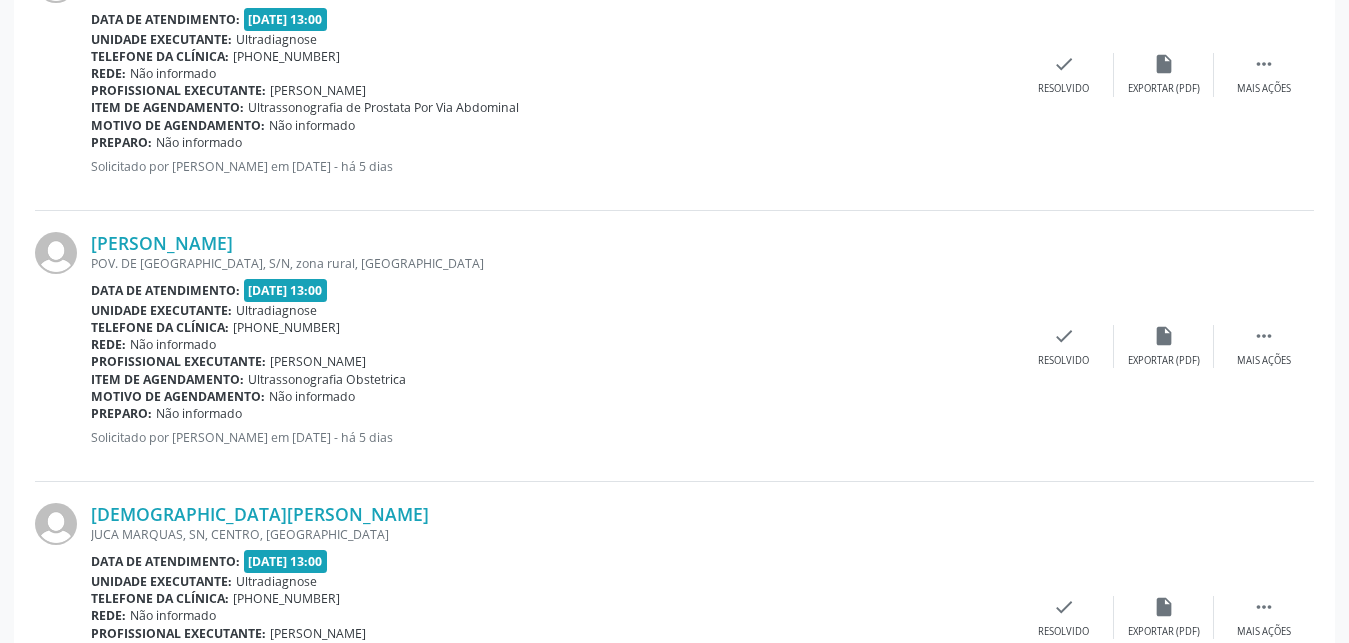 scroll, scrollTop: 2998, scrollLeft: 0, axis: vertical 